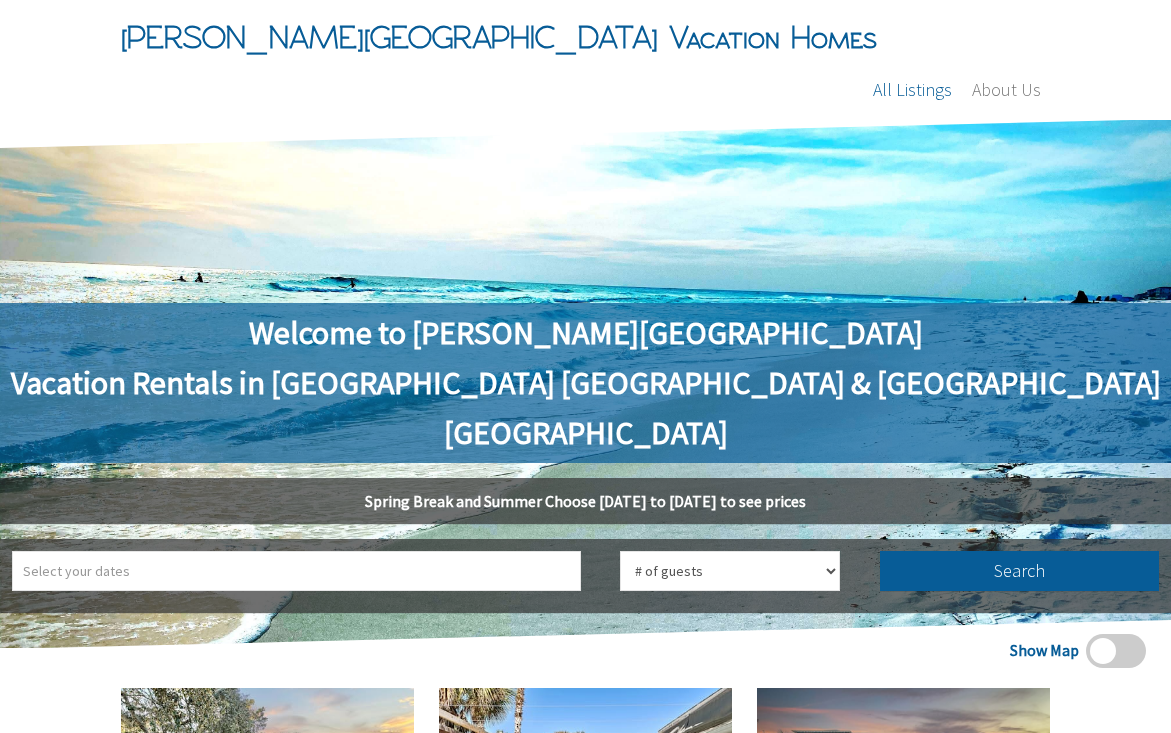scroll, scrollTop: 0, scrollLeft: 0, axis: both 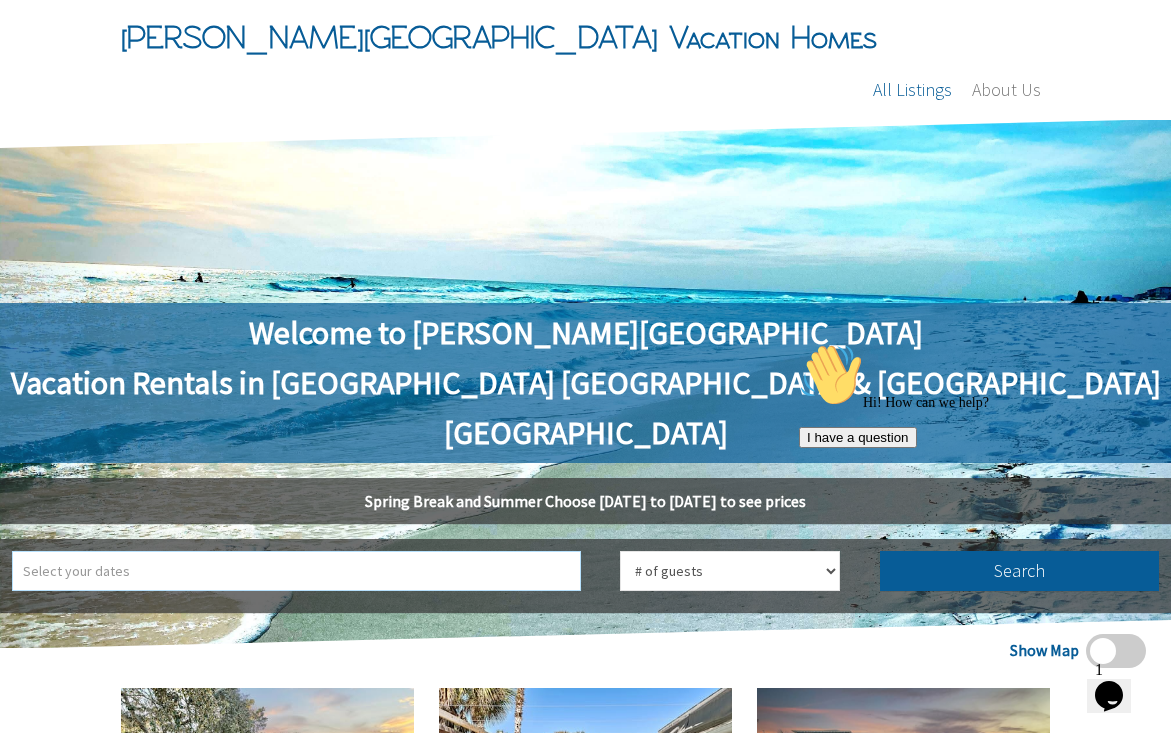 click at bounding box center (296, 571) 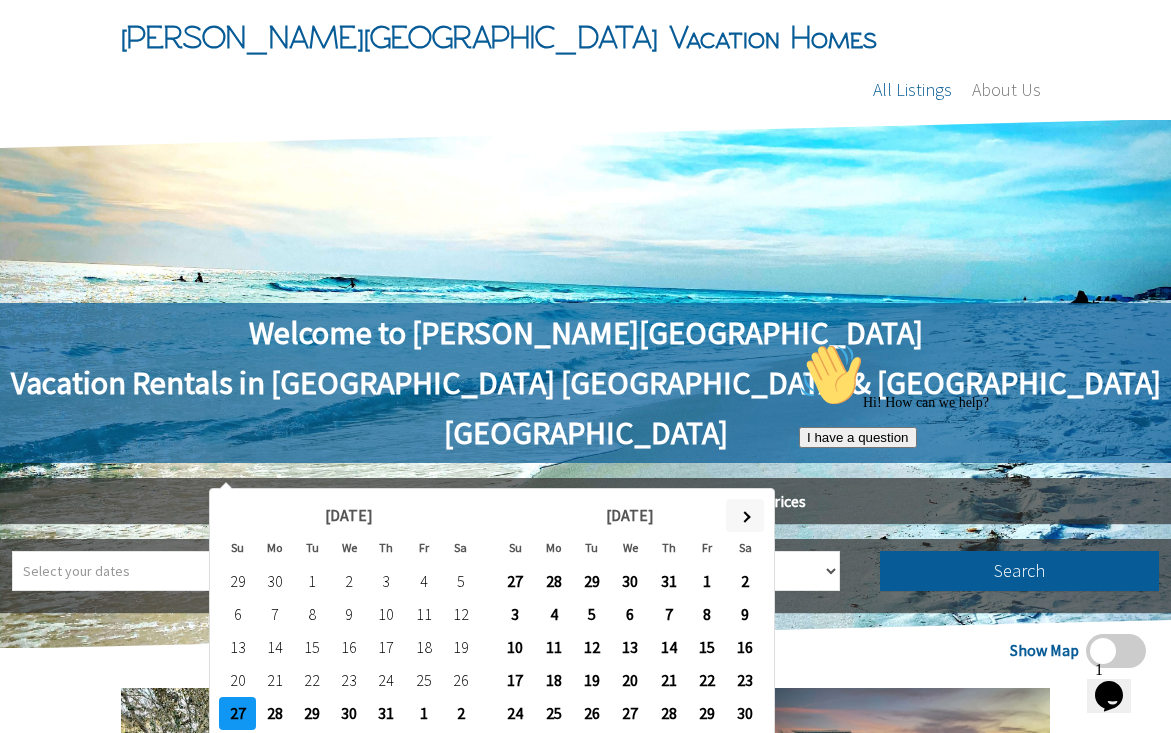 click at bounding box center [745, 515] 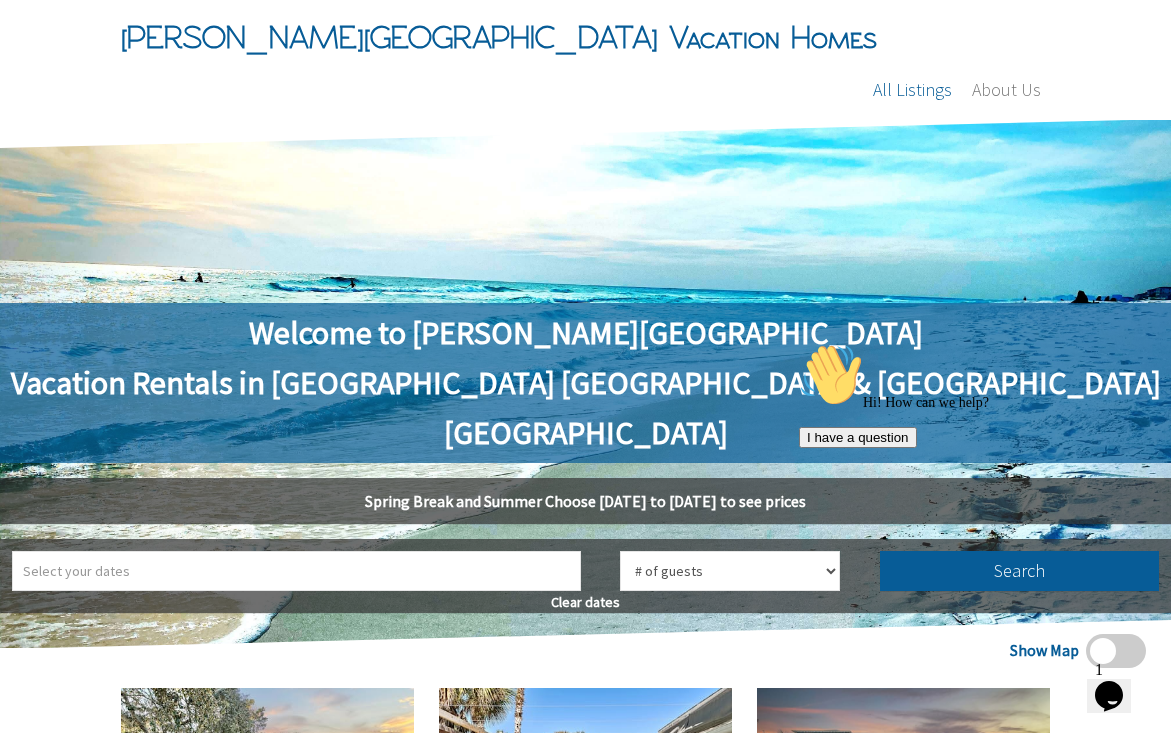 type on "9/11/2025 ➡ 9/14/2025" 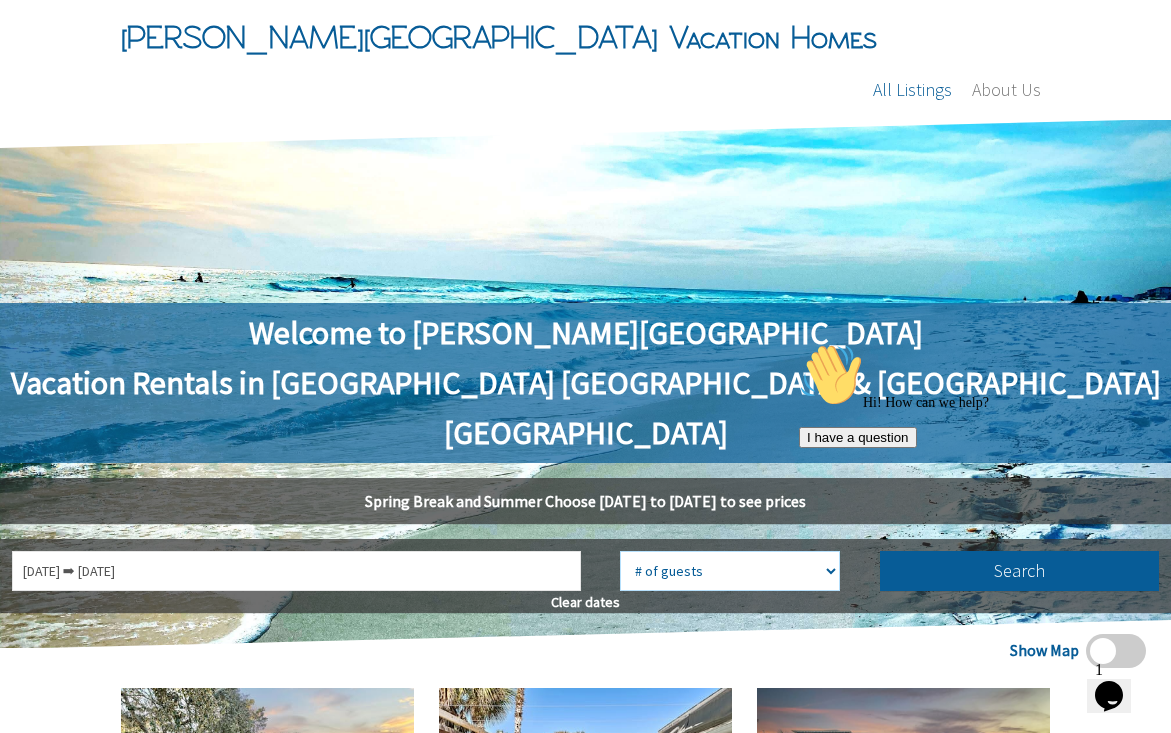 select on "12" 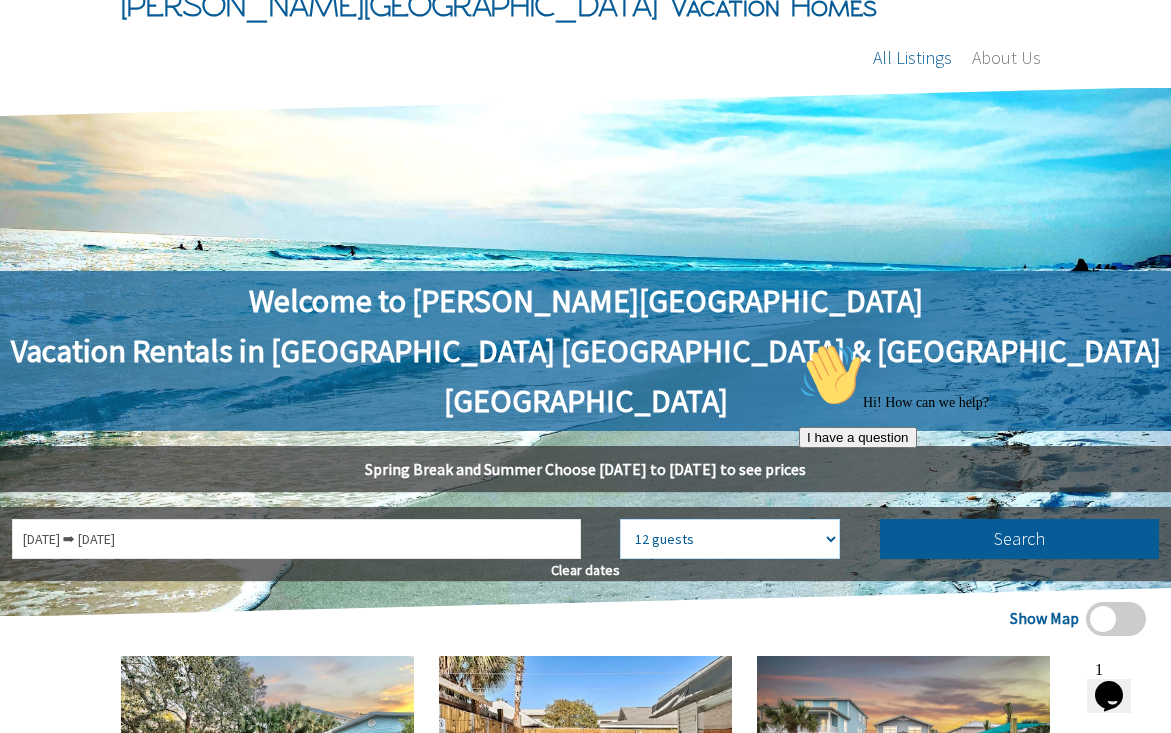 scroll, scrollTop: 58, scrollLeft: 0, axis: vertical 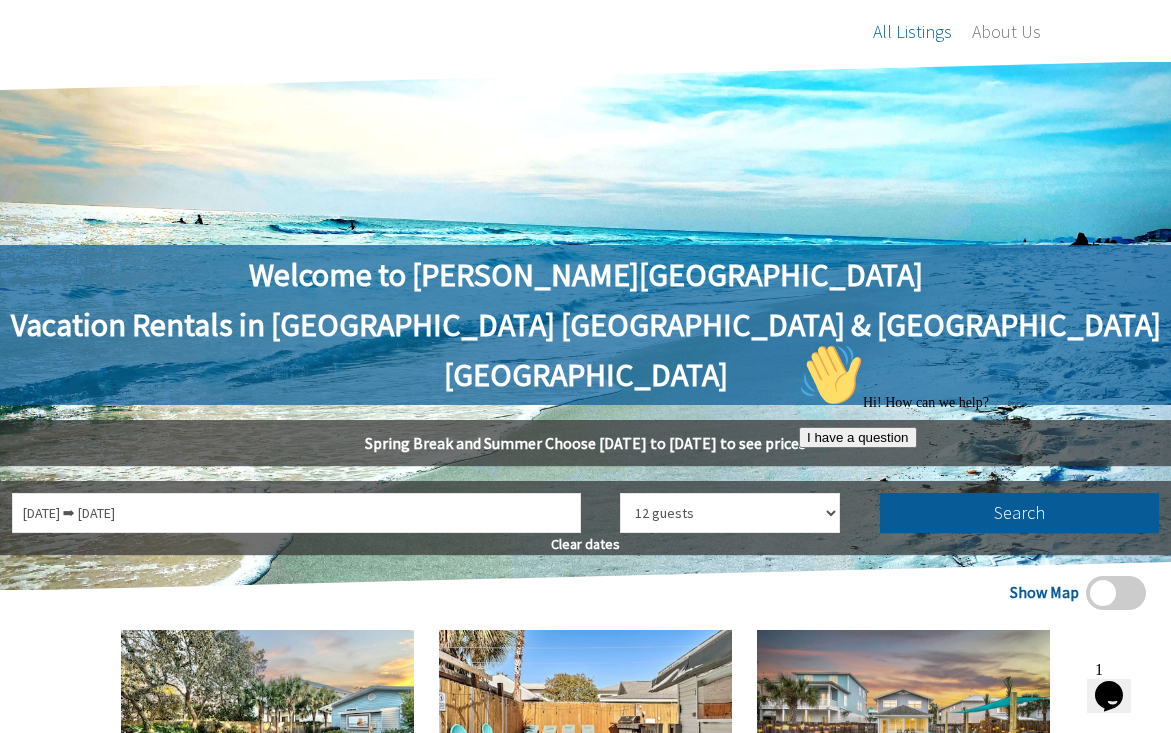 click on "Hi! How can we help? I have a question" at bounding box center [979, 395] 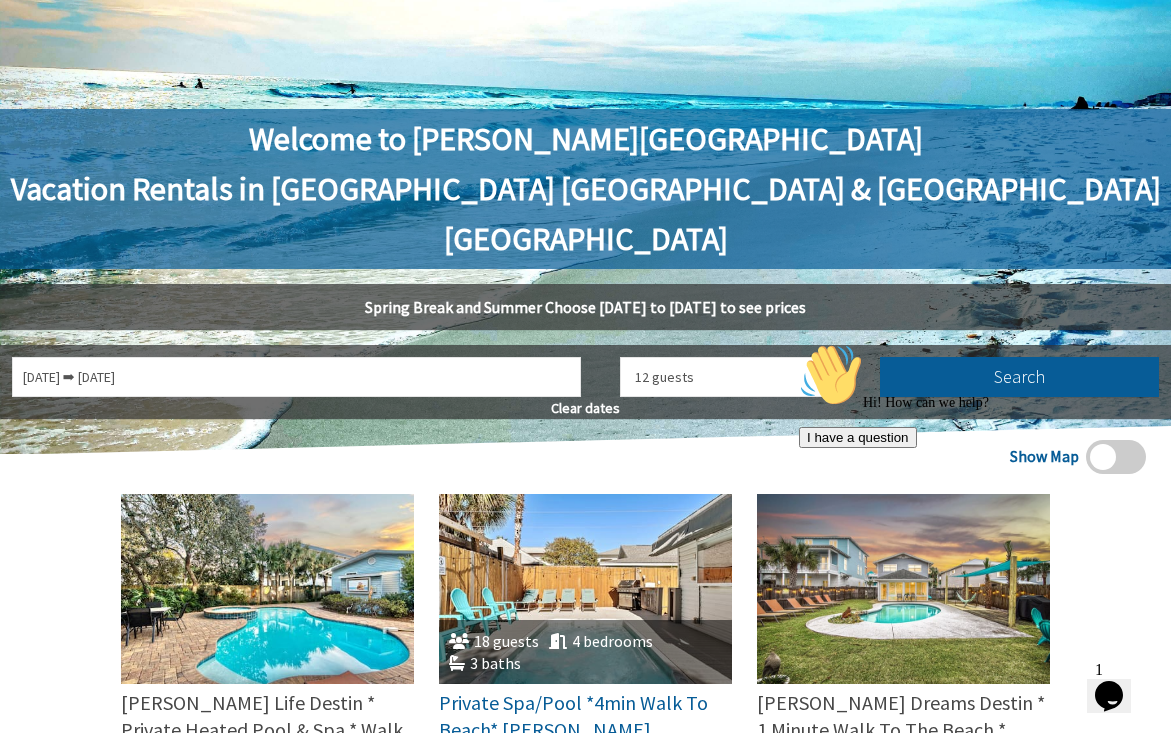 scroll, scrollTop: 193, scrollLeft: 0, axis: vertical 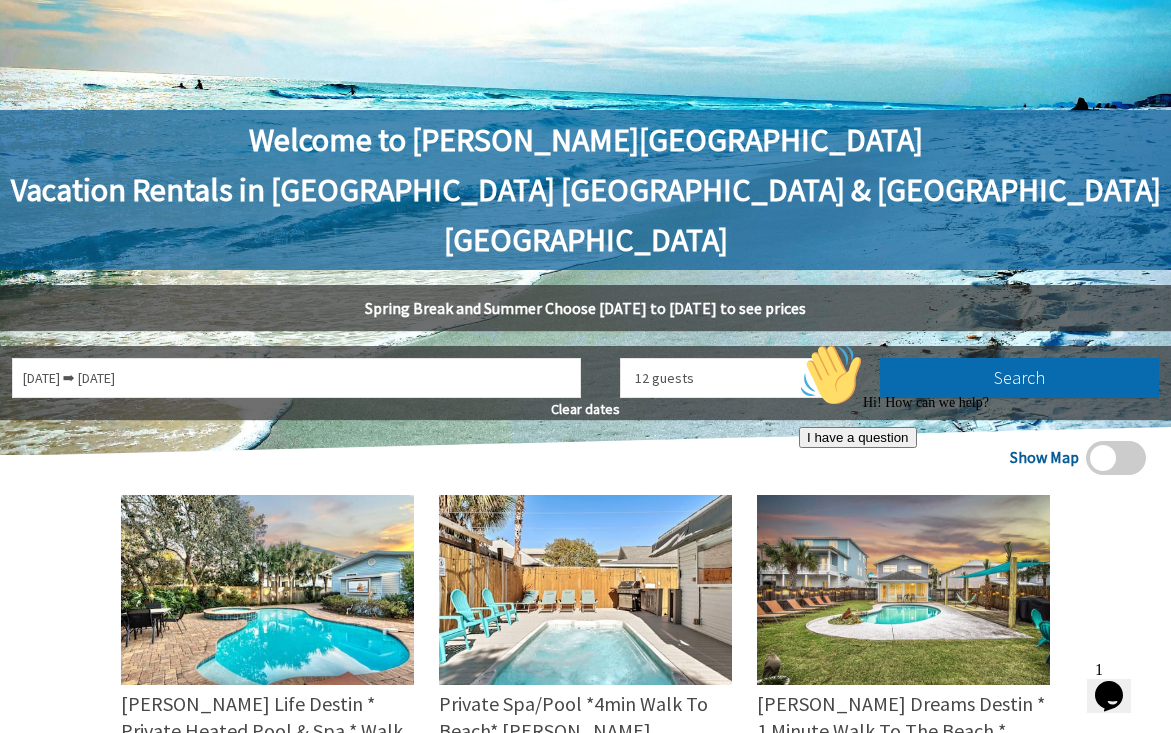 click on "Search" at bounding box center [1019, 378] 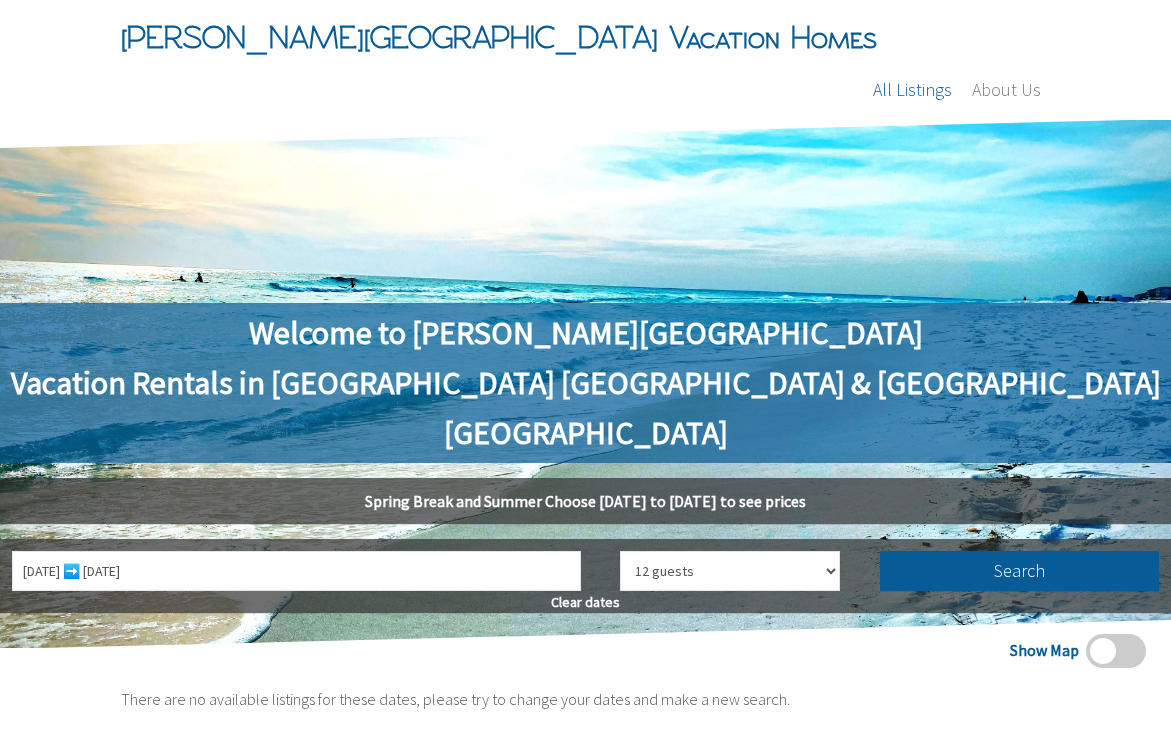 scroll, scrollTop: 0, scrollLeft: 0, axis: both 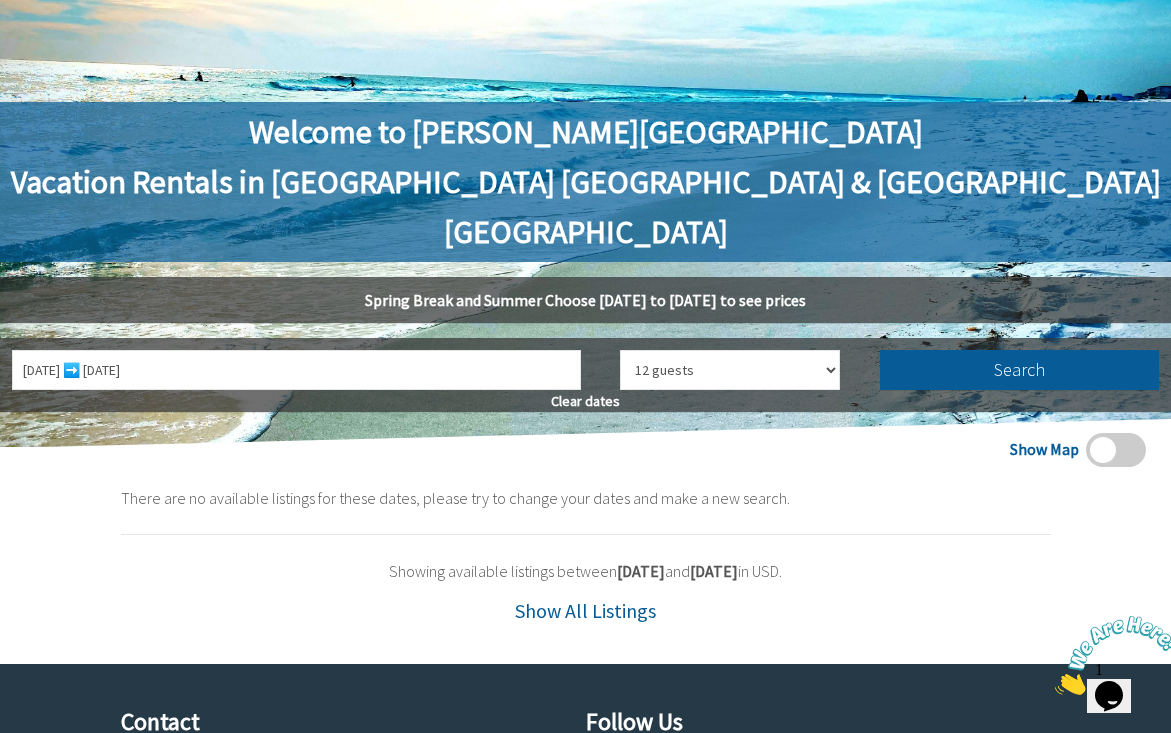 click on "Show All Listings" at bounding box center [585, 610] 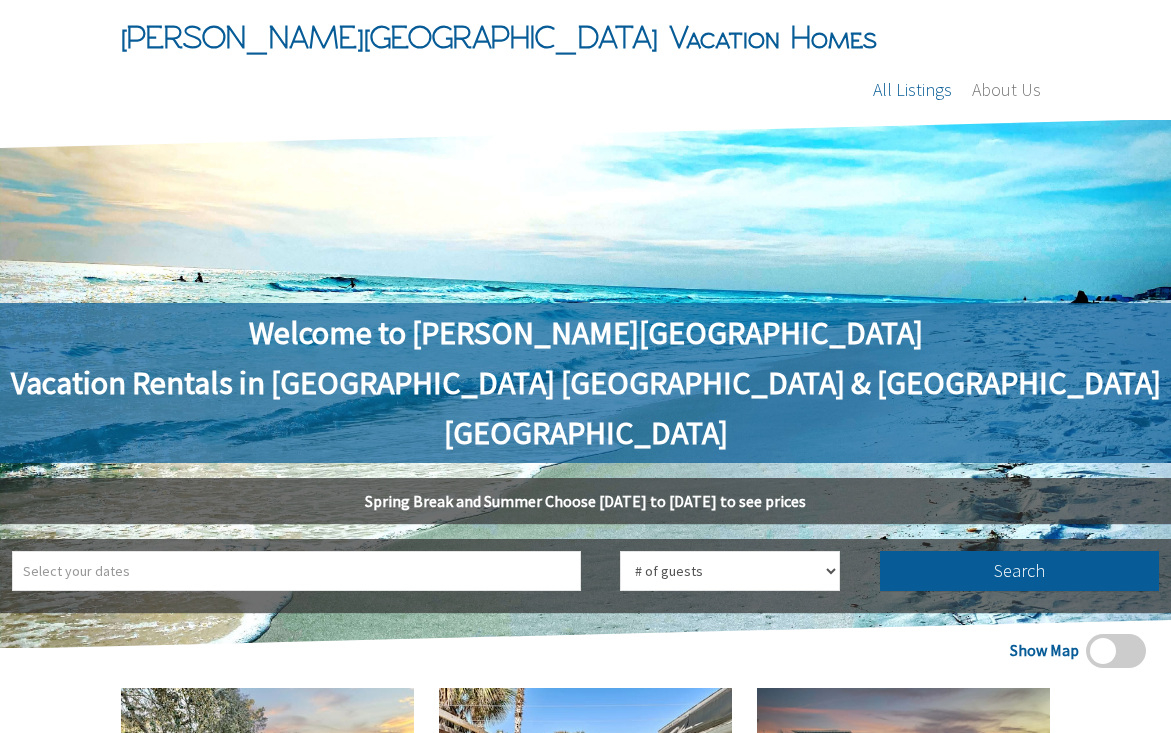 scroll, scrollTop: 0, scrollLeft: 0, axis: both 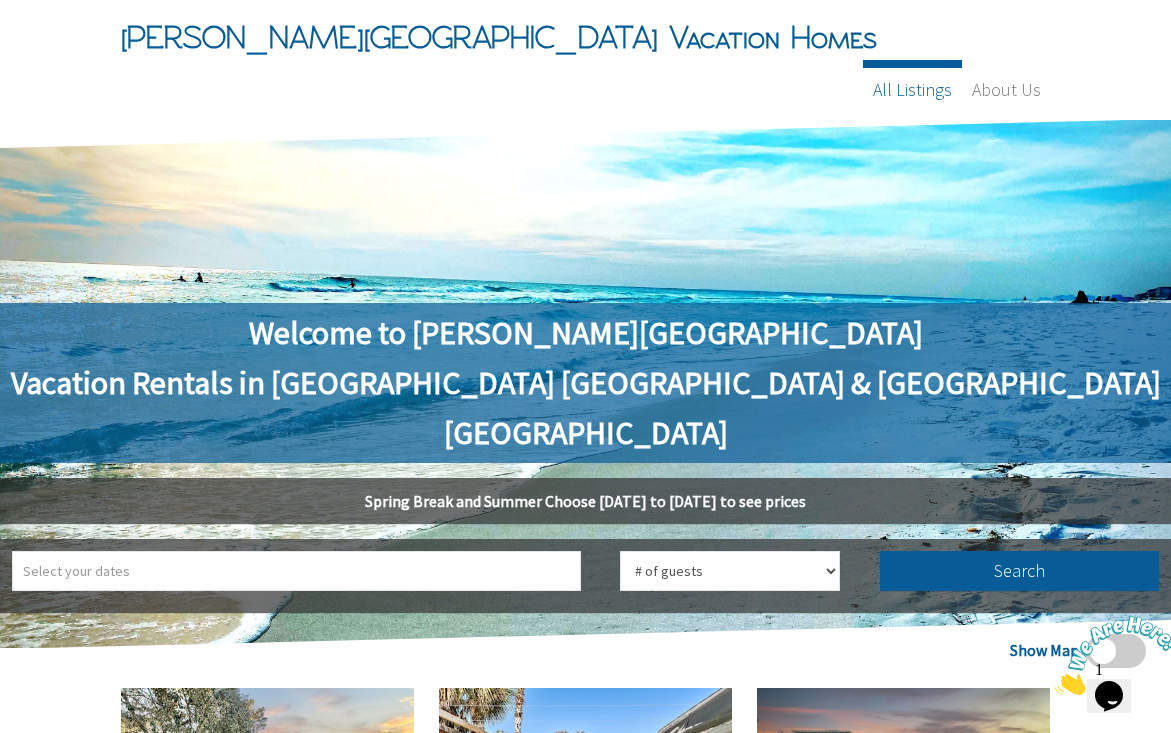 click on "All Listings" at bounding box center (912, 90) 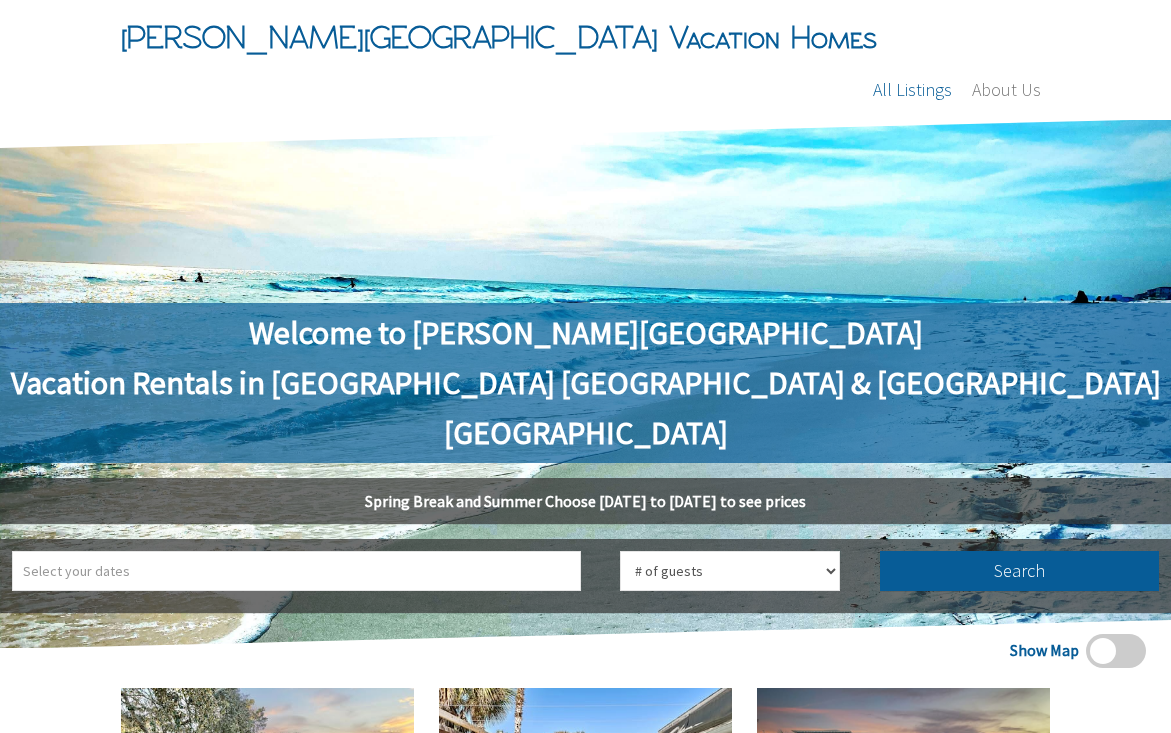 scroll, scrollTop: 0, scrollLeft: 0, axis: both 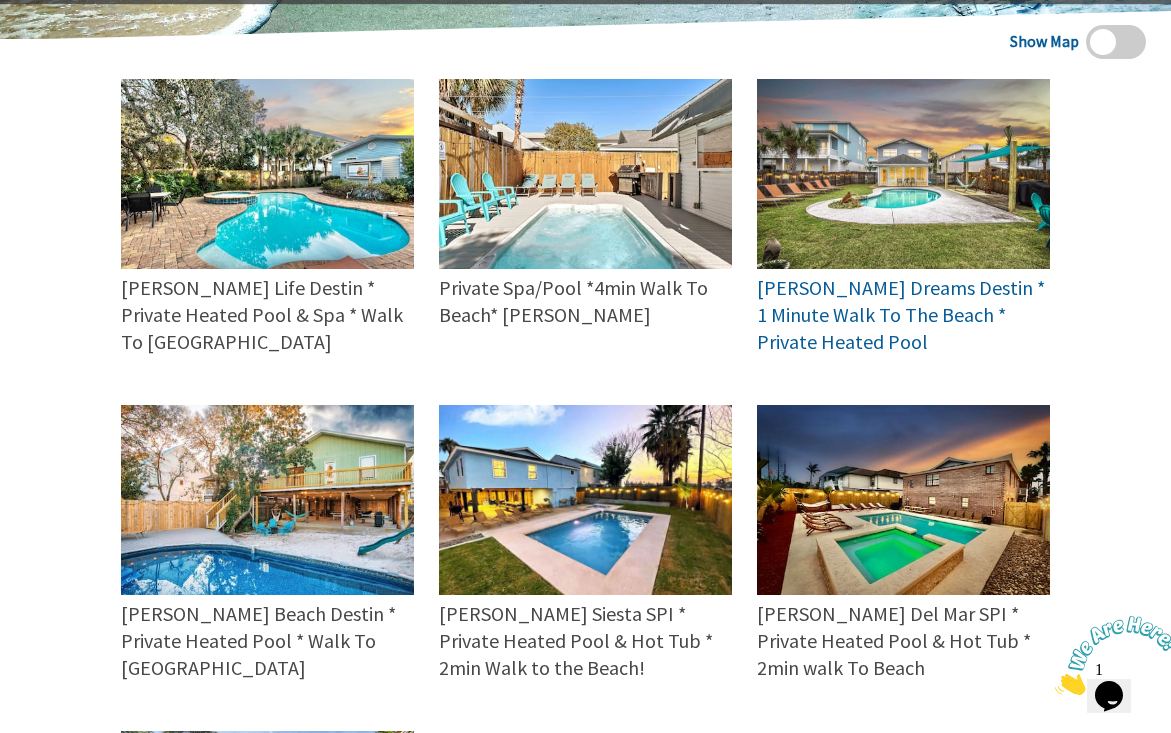 click on "Zula Dreams Destin * 1 Minute Walk To The Beach * Private Heated Pool" at bounding box center (901, 314) 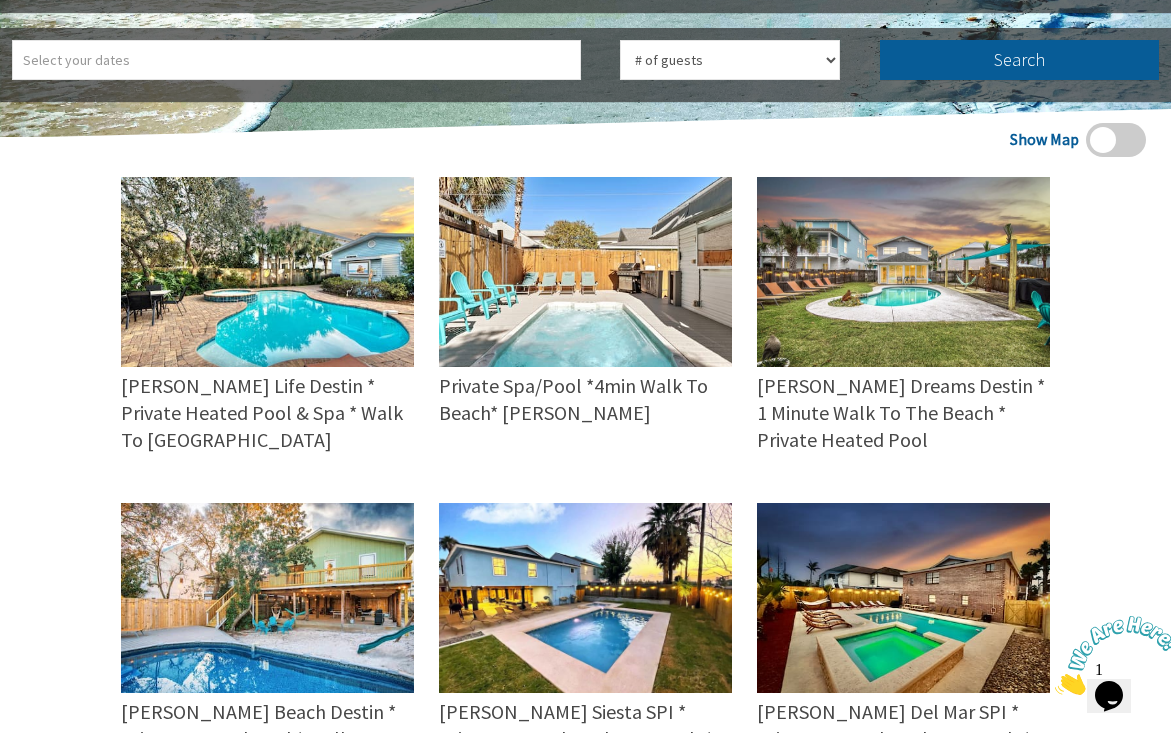 scroll, scrollTop: 511, scrollLeft: 0, axis: vertical 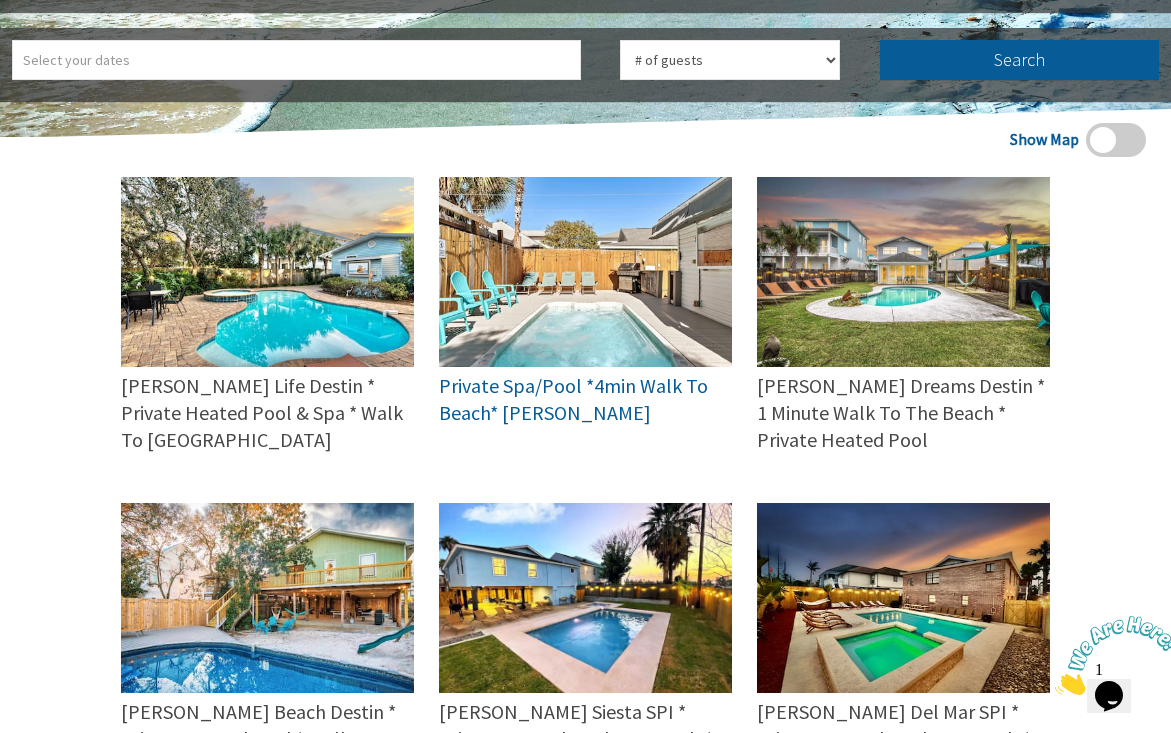 click on "Private Spa/Pool *4min Walk To Beach* [PERSON_NAME]" at bounding box center (573, 399) 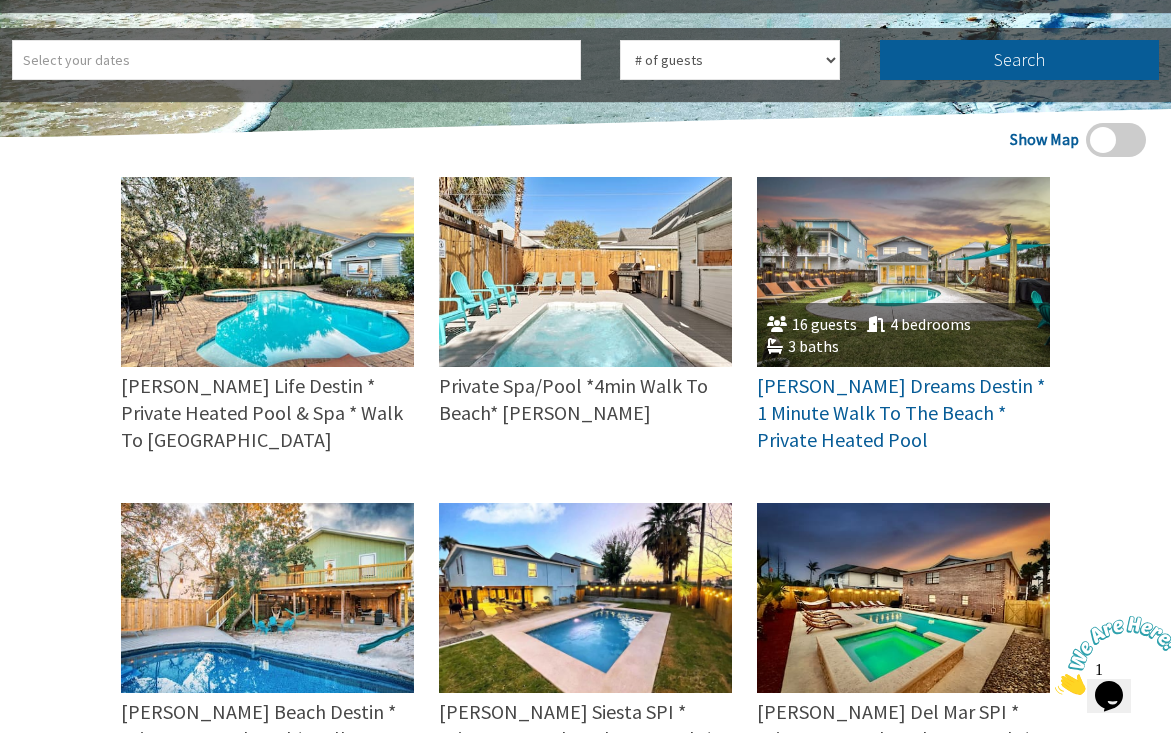 click on "4 bedrooms" at bounding box center (914, 324) 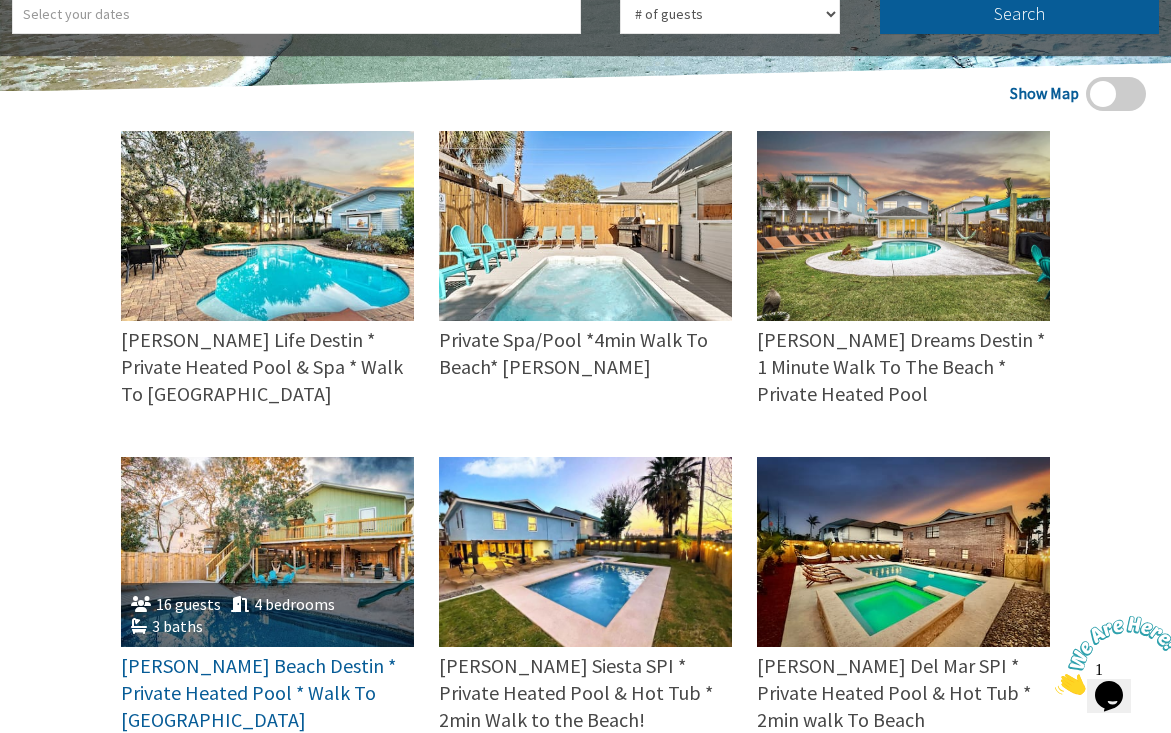 scroll, scrollTop: 568, scrollLeft: 0, axis: vertical 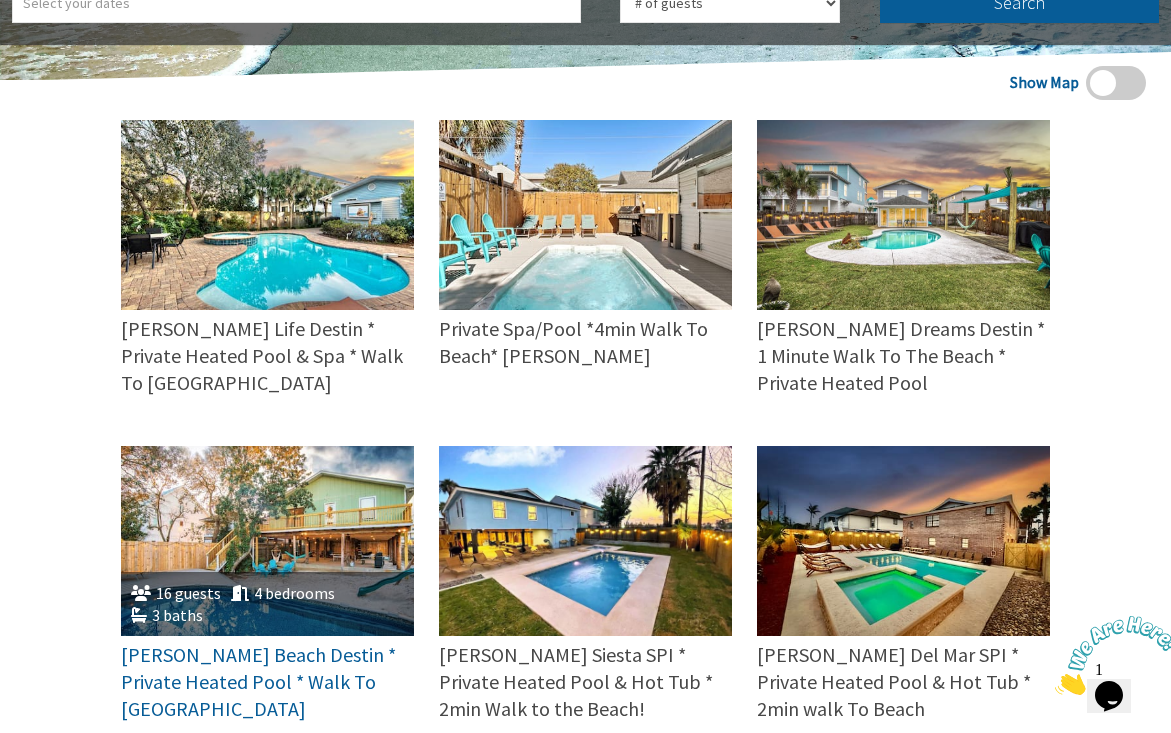 click at bounding box center [267, 541] 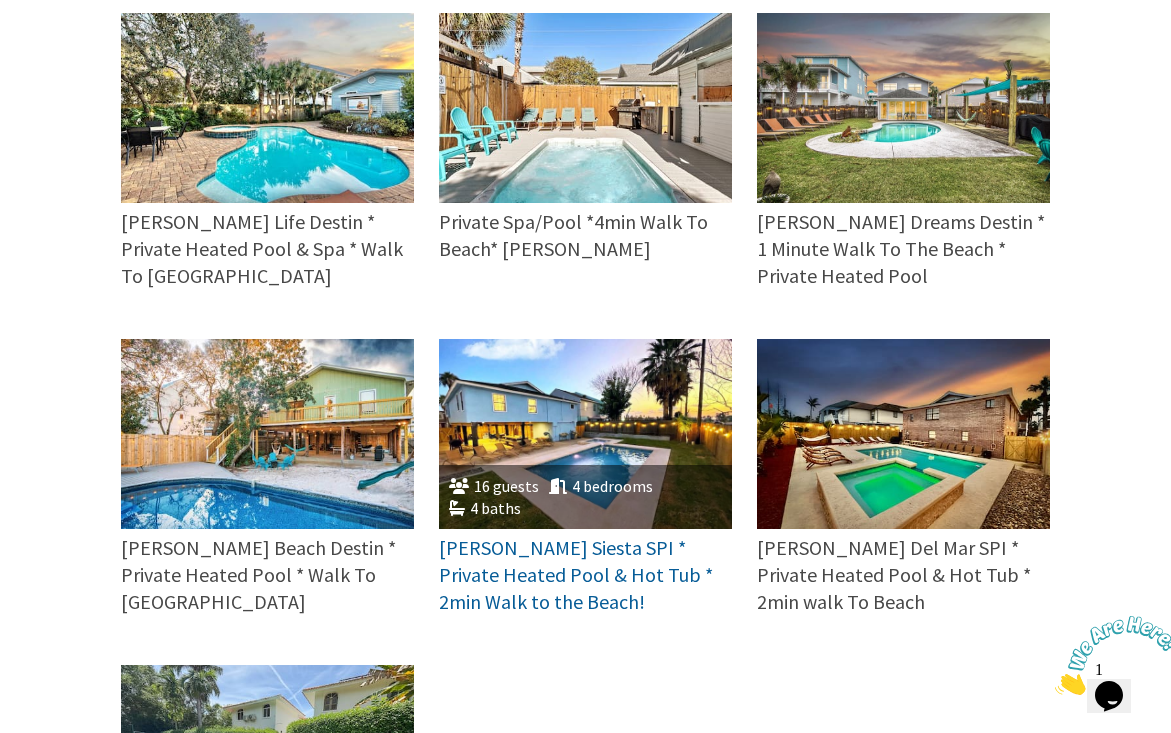 scroll, scrollTop: 677, scrollLeft: 0, axis: vertical 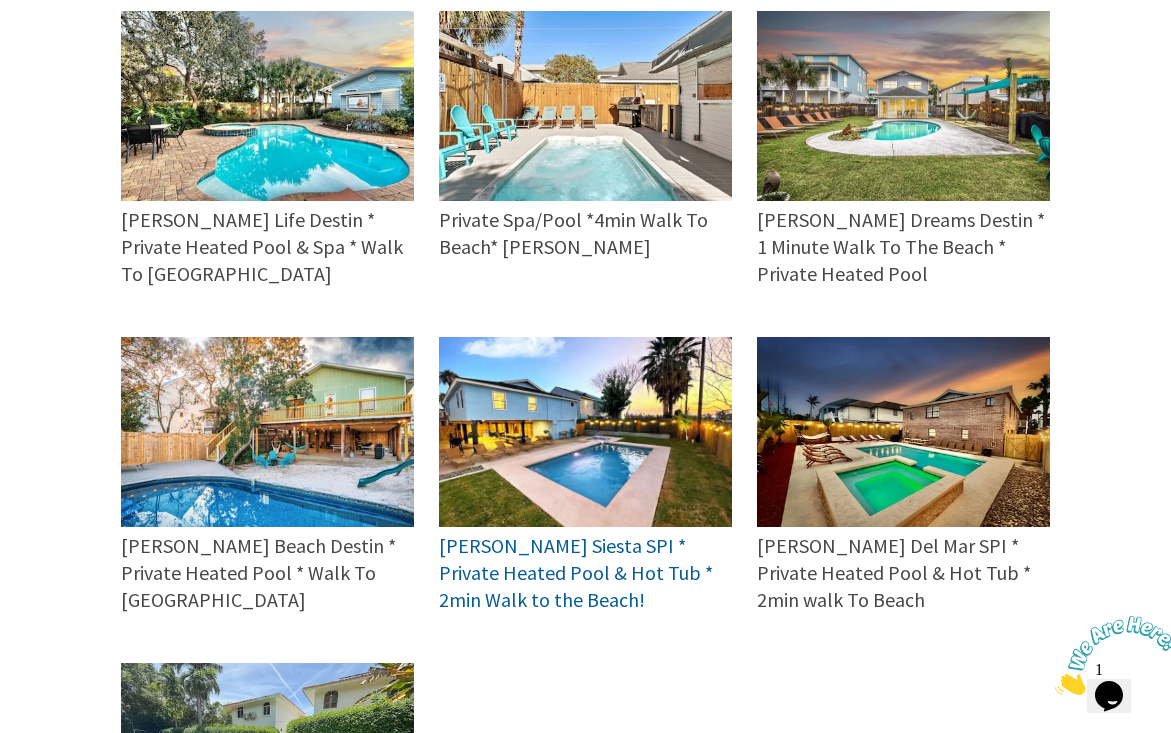 click on "[PERSON_NAME] Siesta SPI * Private Heated Pool & Hot Tub * 2min Walk to the Beach!" at bounding box center [576, 572] 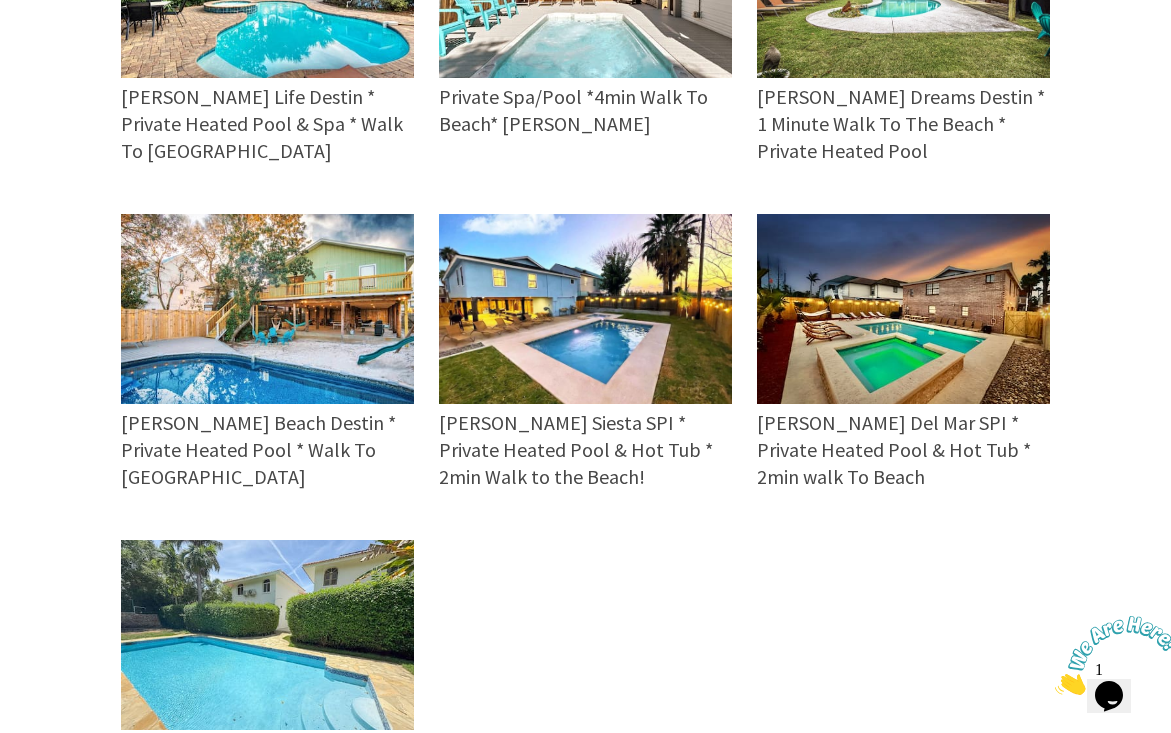scroll, scrollTop: 803, scrollLeft: 0, axis: vertical 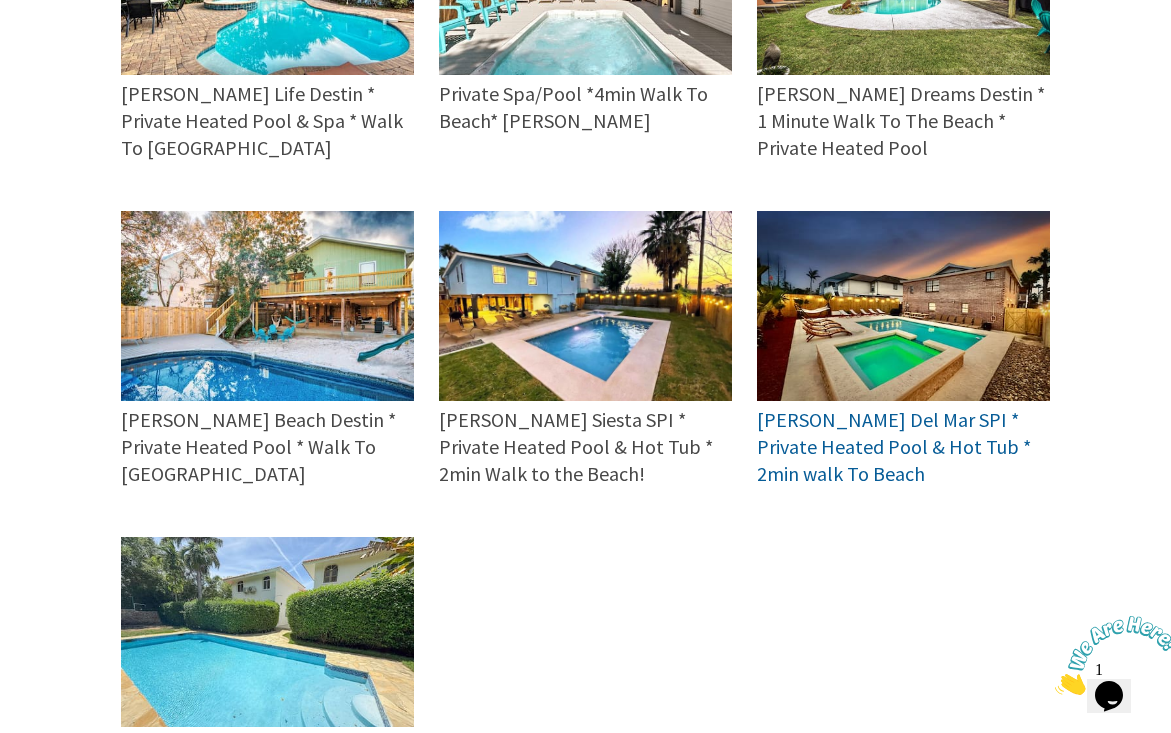 click on "Zula Del Mar SPI * Private Heated Pool & Hot Tub * 2min walk To Beach" at bounding box center (894, 446) 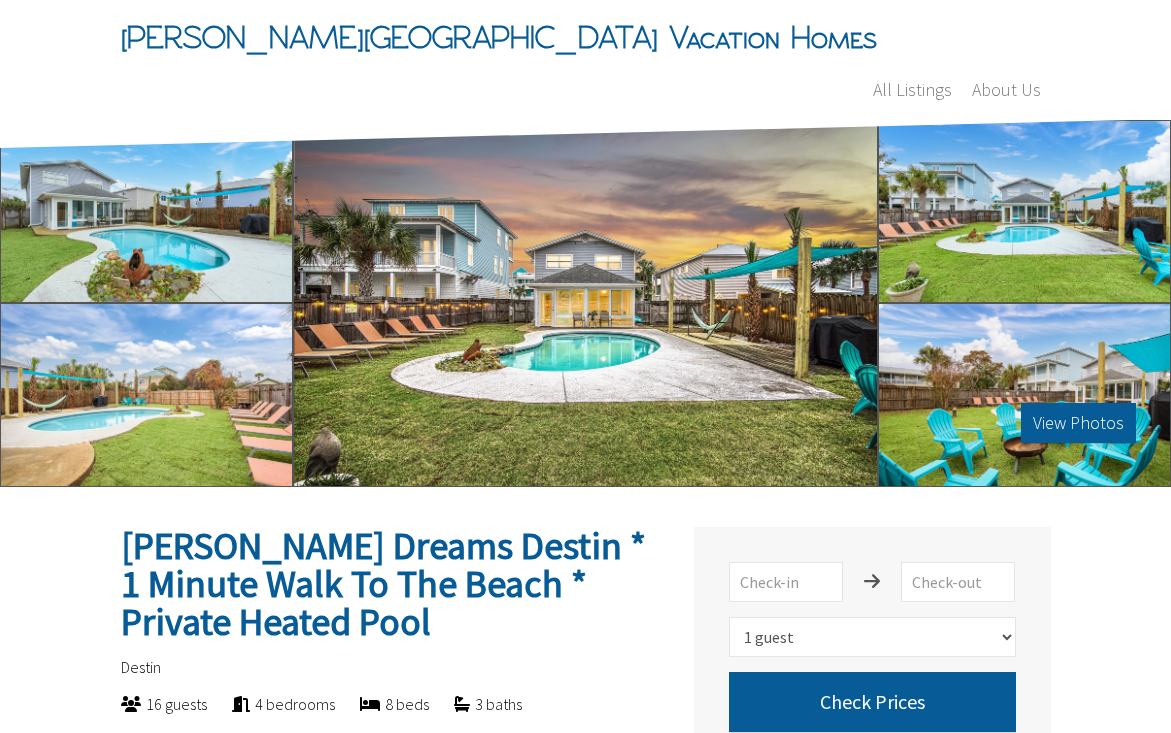 select on "1" 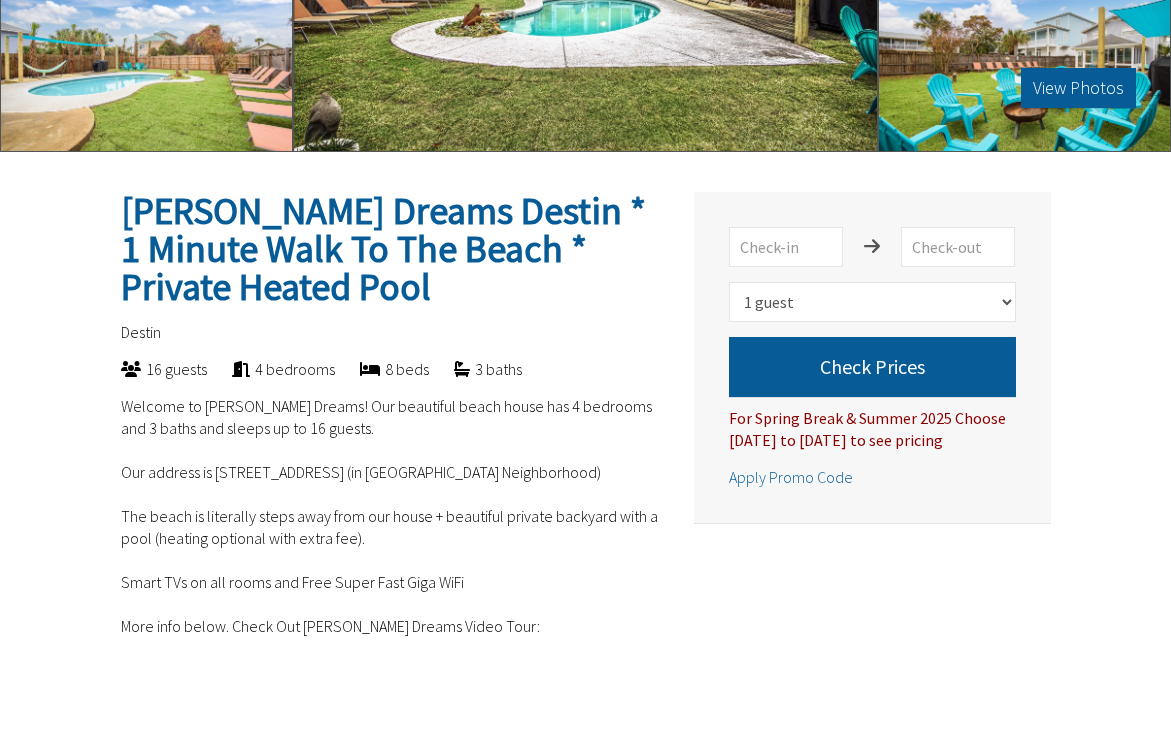 scroll, scrollTop: 335, scrollLeft: 0, axis: vertical 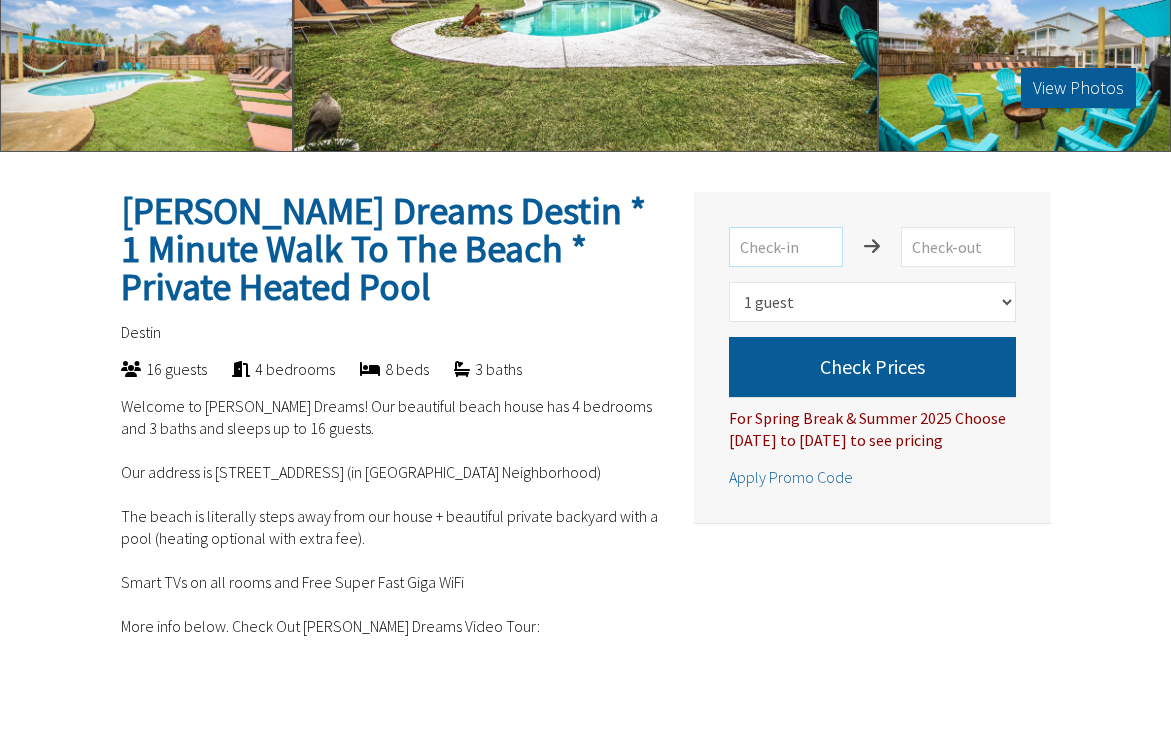 click at bounding box center [786, 247] 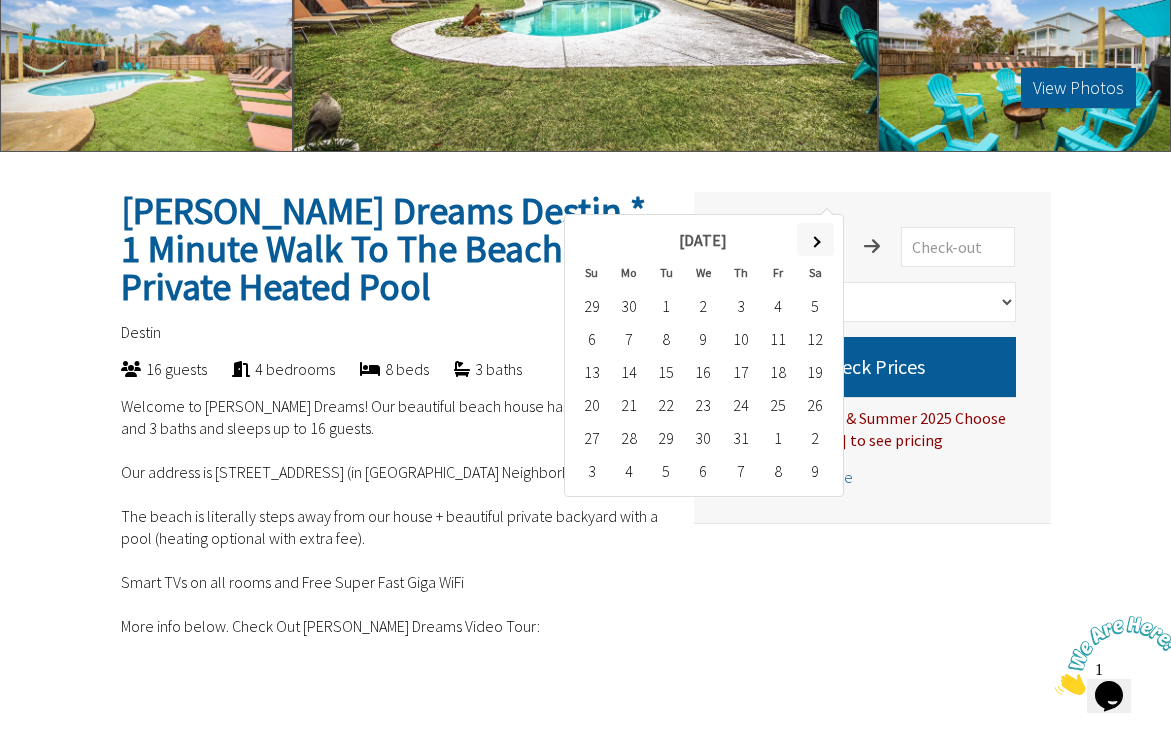 scroll, scrollTop: 0, scrollLeft: 0, axis: both 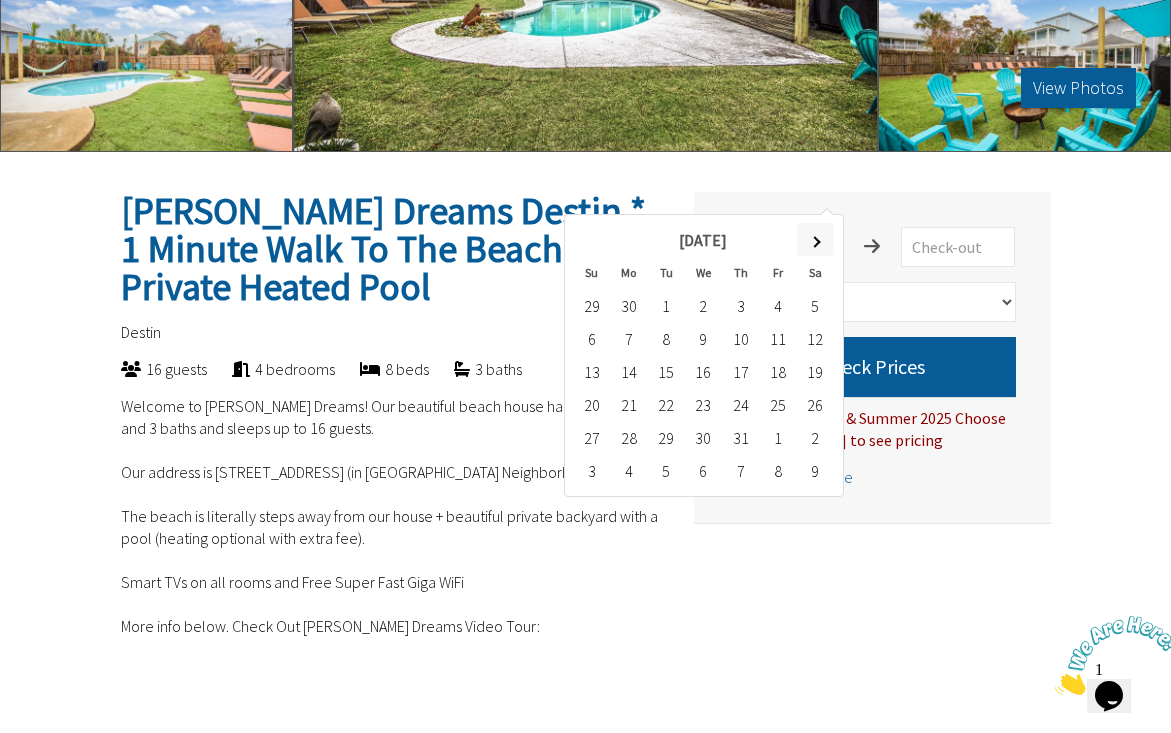 click at bounding box center [815, 239] 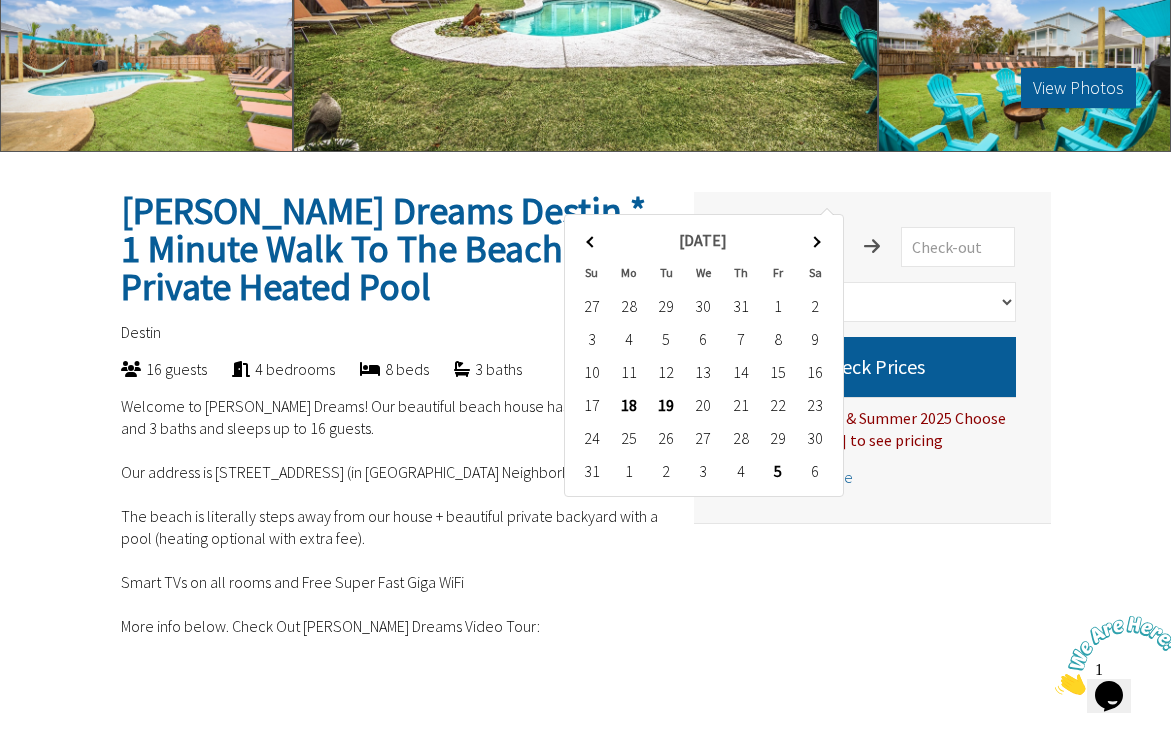 click at bounding box center [815, 239] 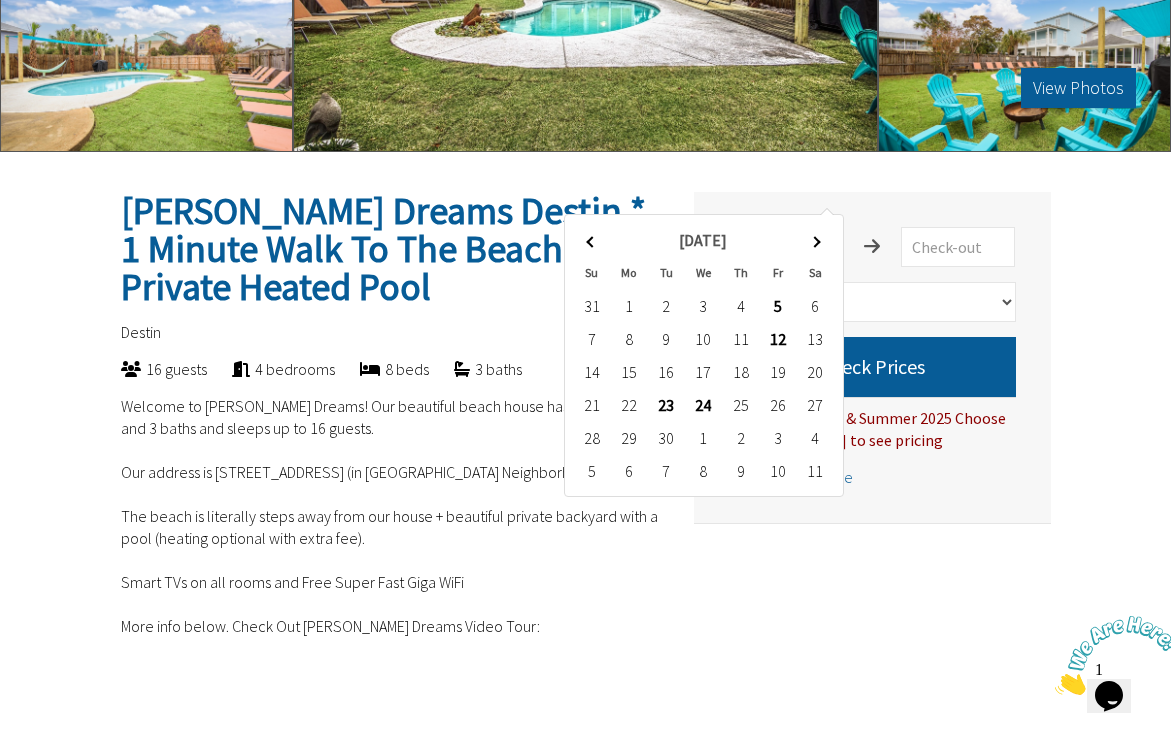 click on "Welcome to Zula Dreams! Our beautiful beach house has 4 bedrooms and 3 baths and sleeps up to 16 guests.
Our address is 70 Pompano St, Destin Fl 32541 (in Crystal Beach Neighborhood)
The beach is literally steps away from our house + beautiful private backyard with a pool (heating optional with extra fee).
Smart TVs on all rooms and Free Super Fast Giga WiFi
More info below. Check Out Zula Dreams Video Tour:" at bounding box center [395, 613] 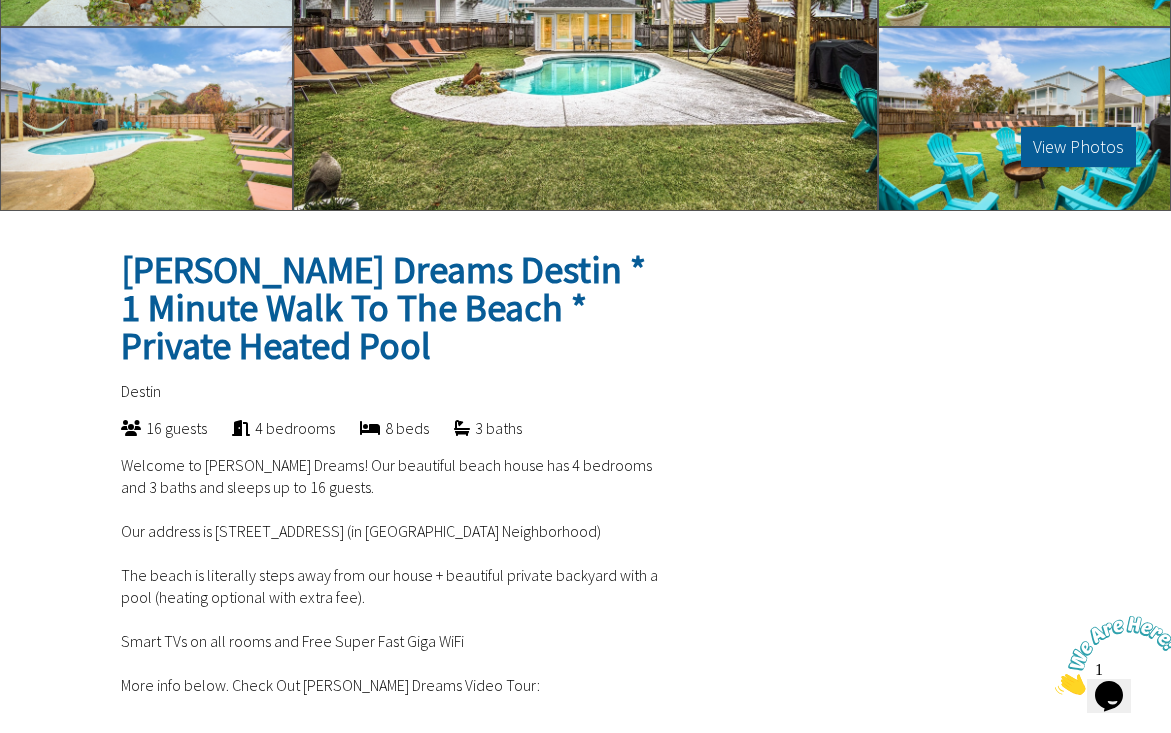 scroll, scrollTop: 128, scrollLeft: 0, axis: vertical 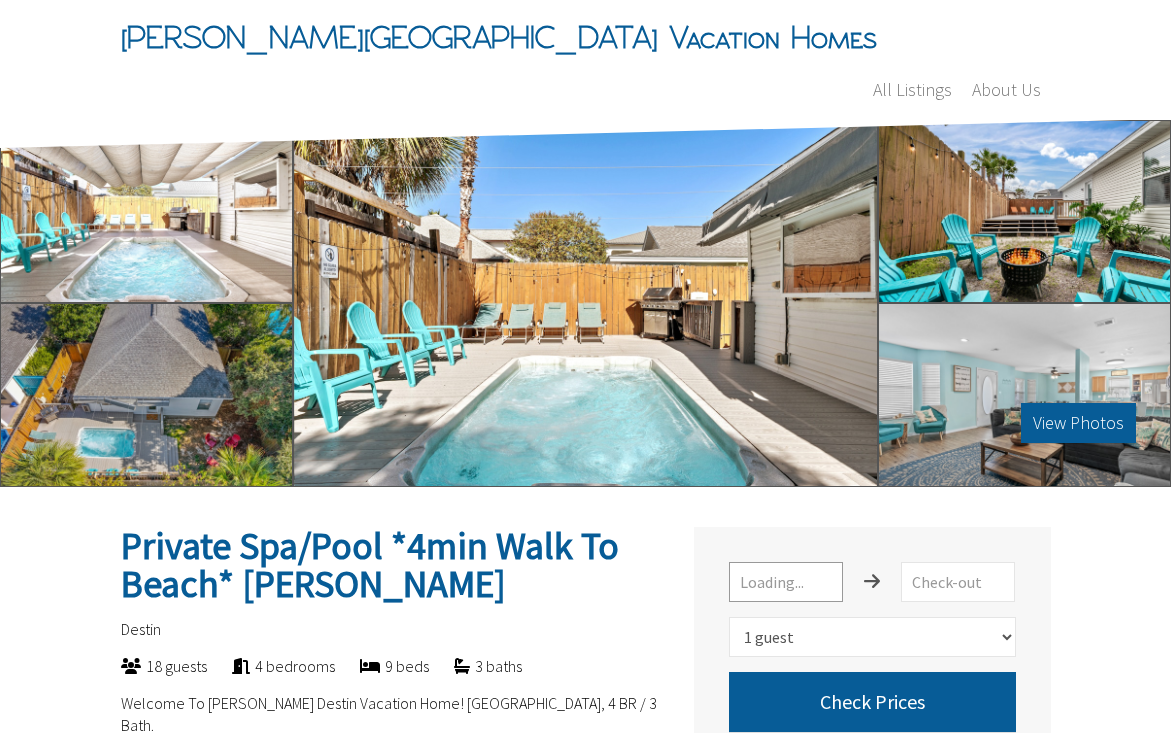 select on "1" 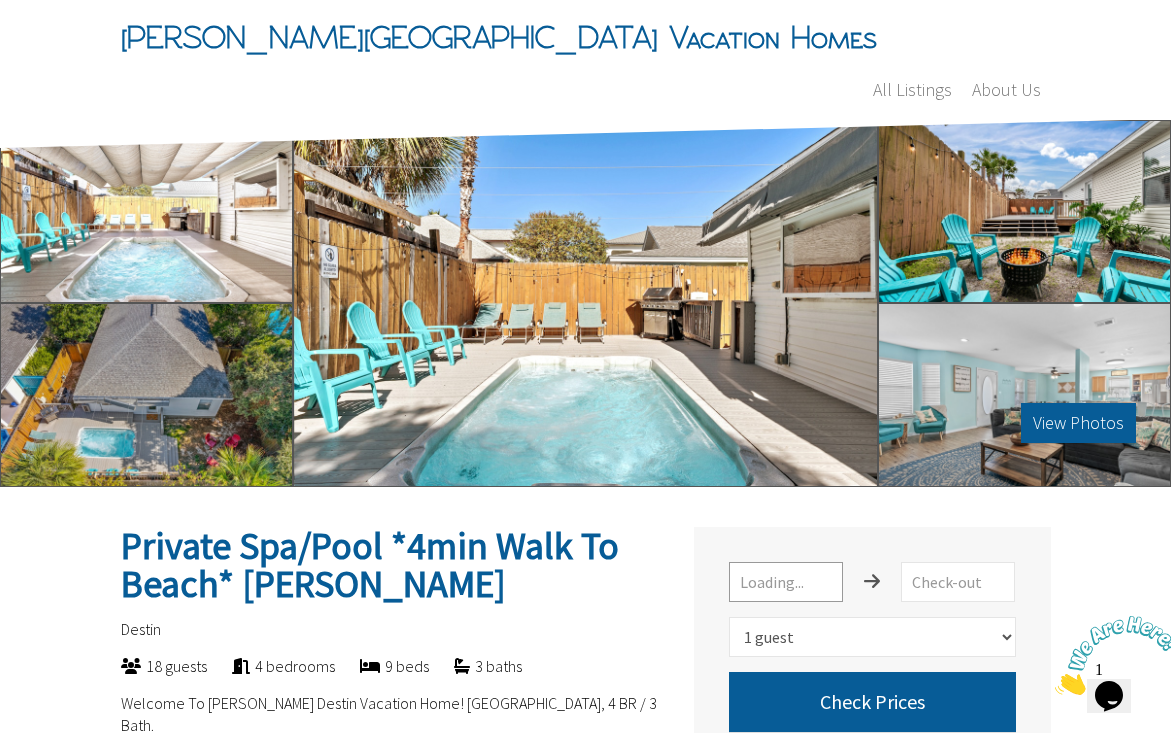scroll, scrollTop: 0, scrollLeft: 0, axis: both 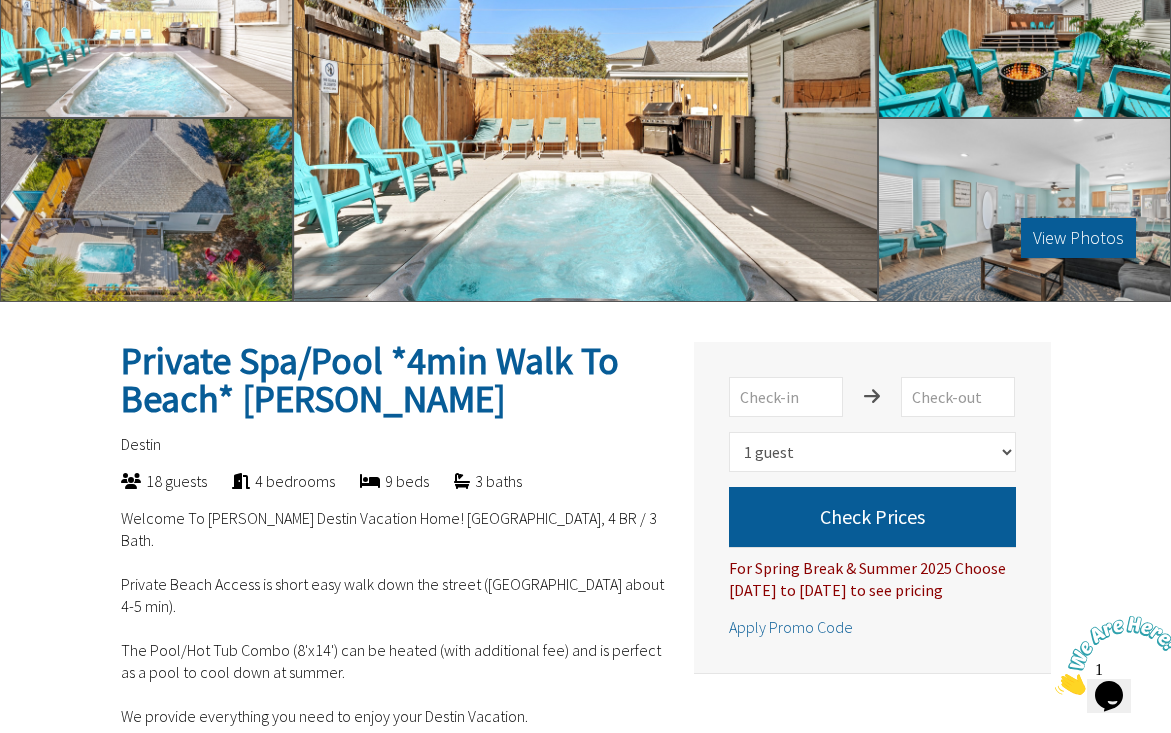 click on "Private Spa/Pool *4min Walk To Beach* Zula Breeze
Destin
18 guests
4 bedrooms
9 beds
3 baths
Welcome To Zula Breeze Destin Vacation Home! Beautiful Beach House, 4 BR / 3 Bath.
Private Beach Access is short easy walk down the street (Hollywood street gate about 4-5 min).
The Pool/Hot Tub Combo (8'x14') can be heated (with additional fee) and is perfect as a pool to cool down at summer.
We provide everything you need to enjoy your Destin Vacation.
Deposit required if under 25- see below
Pets welcome with a pet fee - $150 for the first 2 pets (more optional with additional fee
Amenities
Ac Alfresco dining Allows pets Baking sheet Barbeque utensils
Bathtub Bbq area Beach essentials Bed linens Board games
Show More
Carbon monoxide detector Ceiling fan Childrens books and toys Crib" at bounding box center (585, 1844) 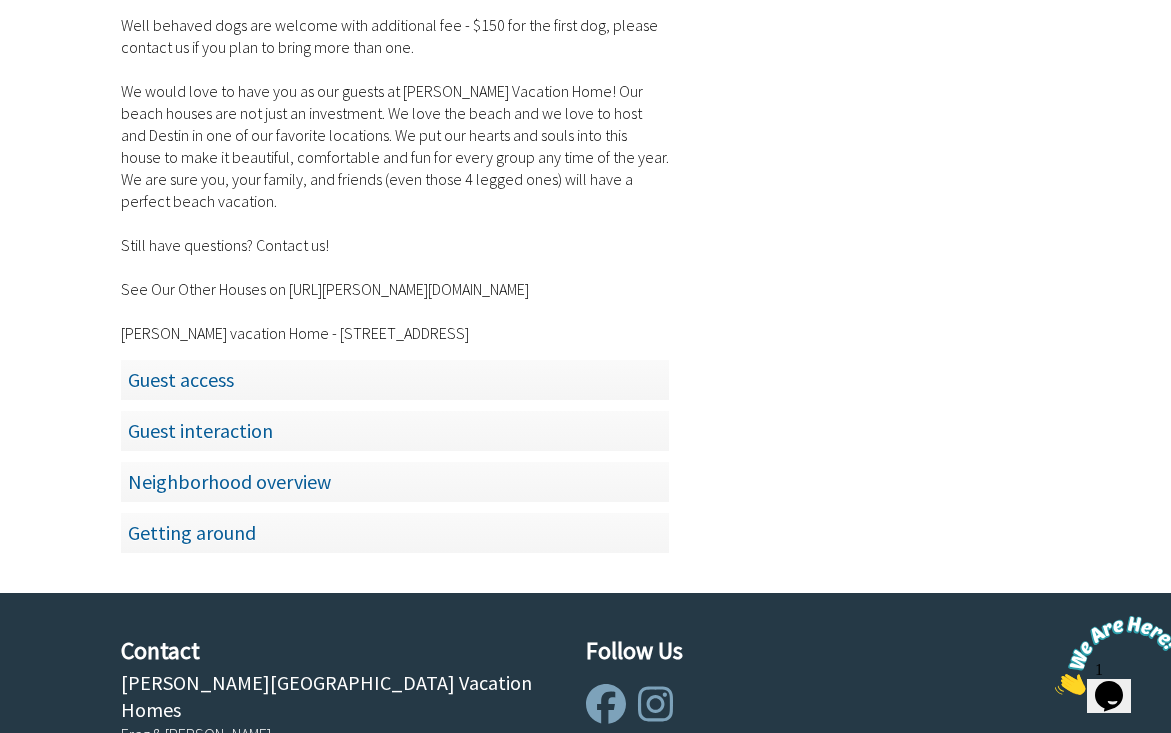 scroll, scrollTop: 2976, scrollLeft: 0, axis: vertical 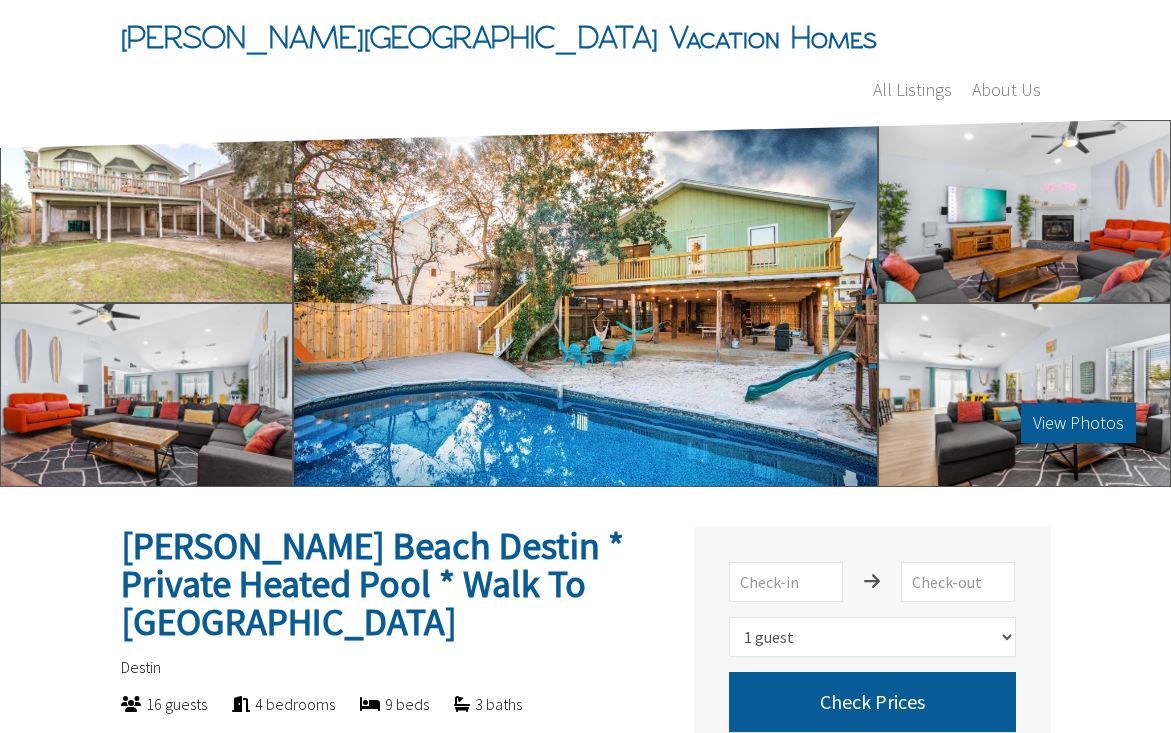 select on "1" 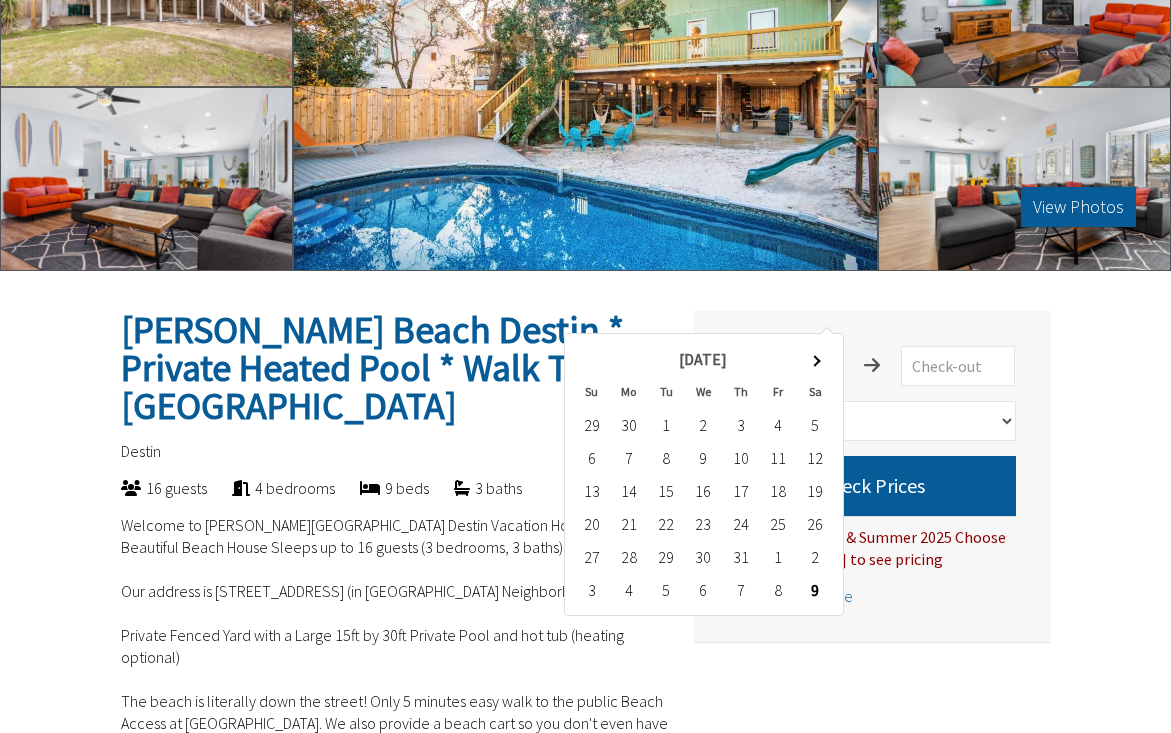 click at bounding box center [786, 366] 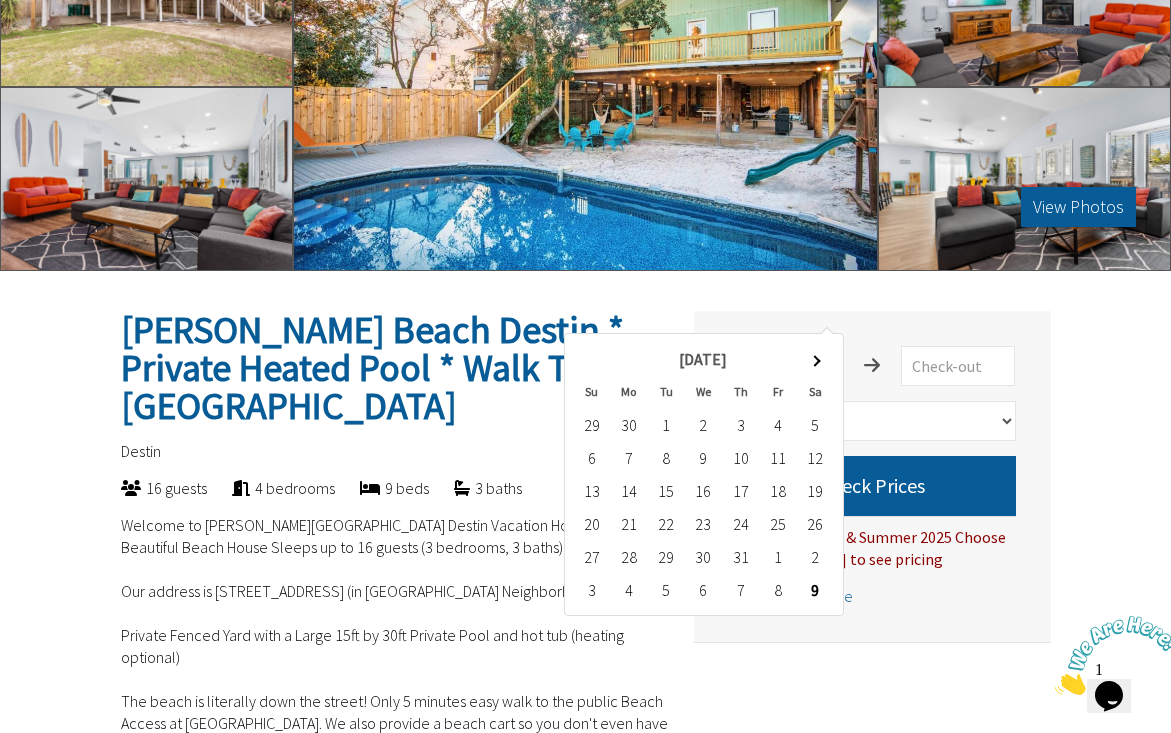 scroll, scrollTop: 0, scrollLeft: 0, axis: both 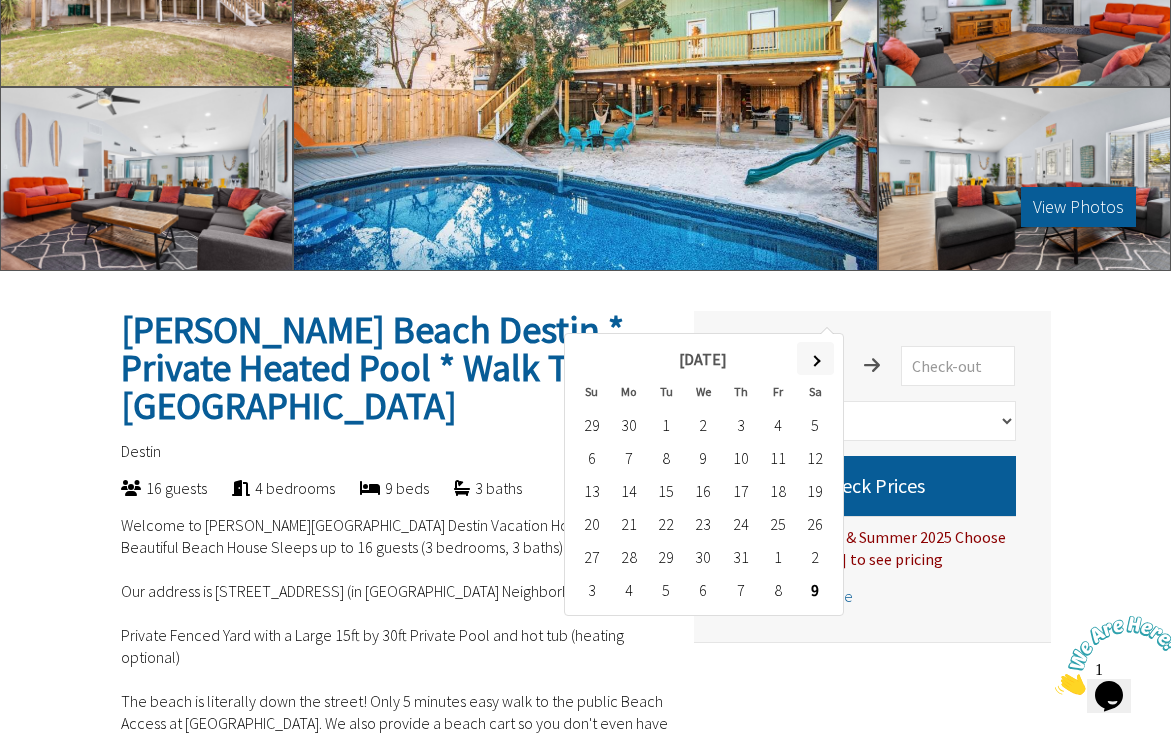 click at bounding box center [815, 358] 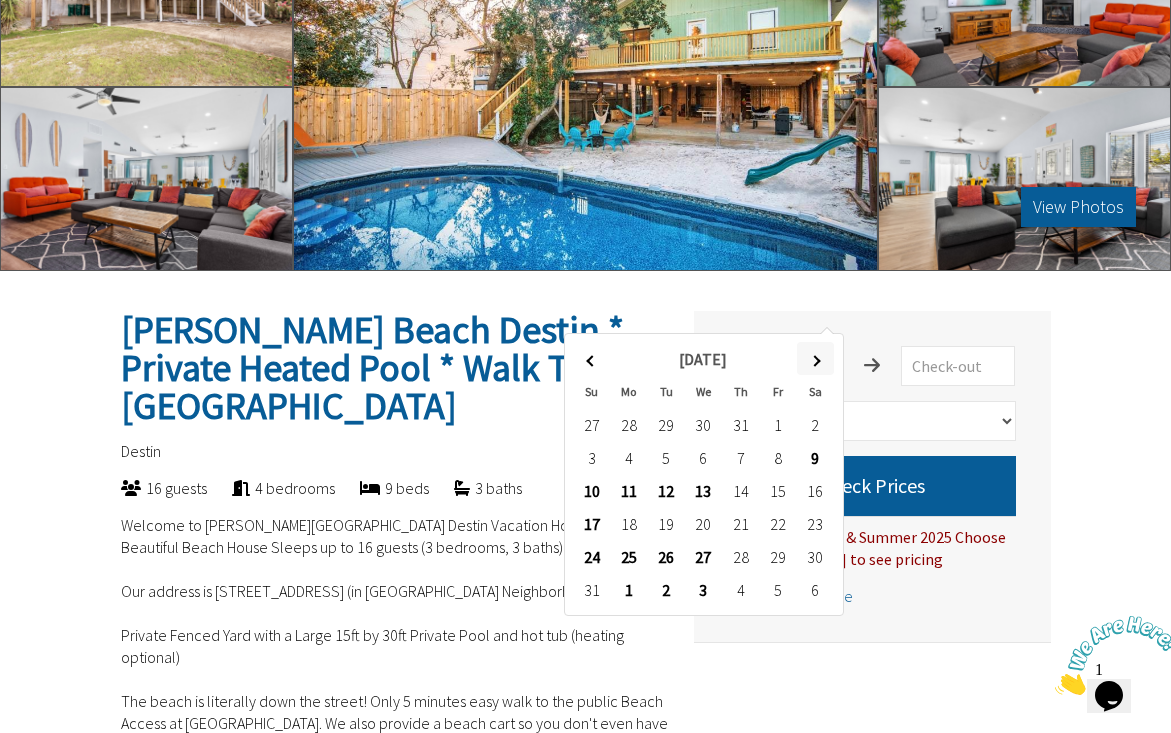 click at bounding box center [815, 358] 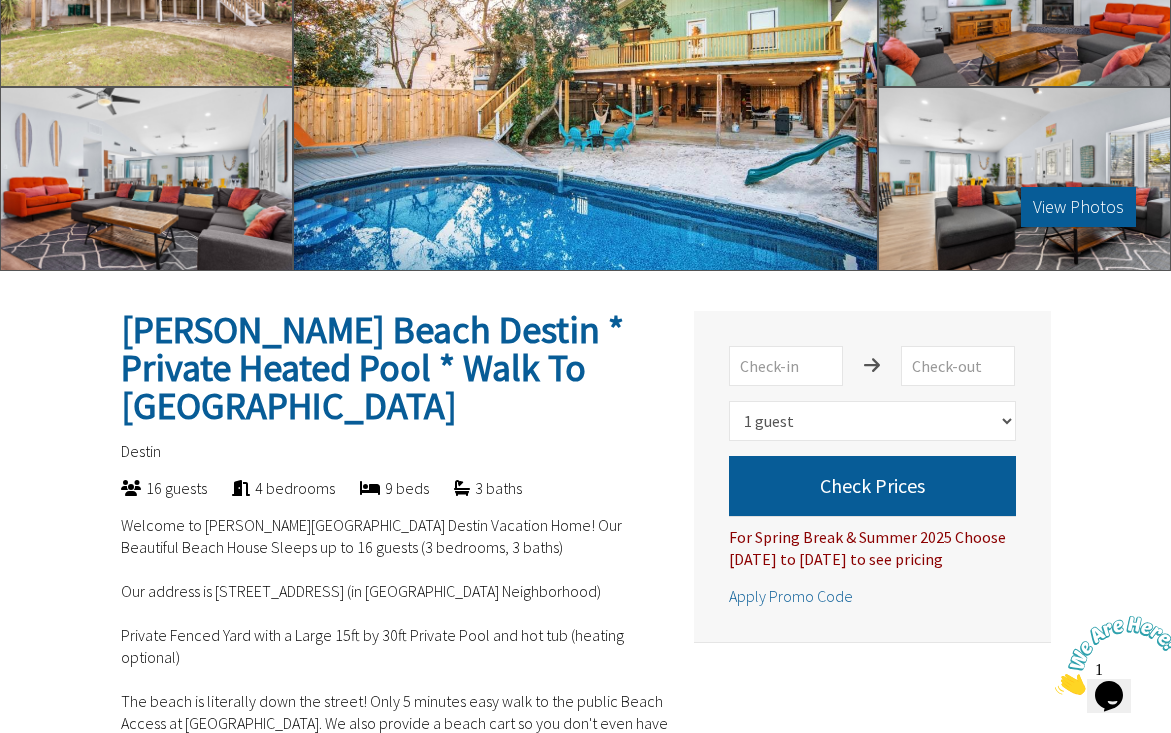 click on "Zula Beach Destin * Private Heated Pool  * Walk To The Beach
Destin
16 guests
4 bedrooms
9 beds
3 baths
Welcome to Zula Beach Destin Vacation Home! Our Beautiful Beach House Sleeps  up to 16 guests (3 bedrooms, 3 baths)
Our address is 93 Cobia St, Destin FL 32541 (in Crystal Beach Neighborhood)
Private Fenced Yard with a Large 15ft by 30ft Private Pool and hot tub (heating optional)
The beach is literally down the street! Only 5 minutes easy walk to the public Beach Access at Pompano Street. We also provide a beach cart so you don't even have to carry anything.
No Age limit, We welcome any responsible group (damage deposit required if under 25, details below).
Dogs Welcome - $150 pet fee (covers 2 dogs, more possible with additional fee).
See a full video walk through of Zula Beach Destin, more details below
Cancel for a full refund for any reason up to 30 days prior to check in *
Amenities
Ac Allows pets" at bounding box center [395, 935] 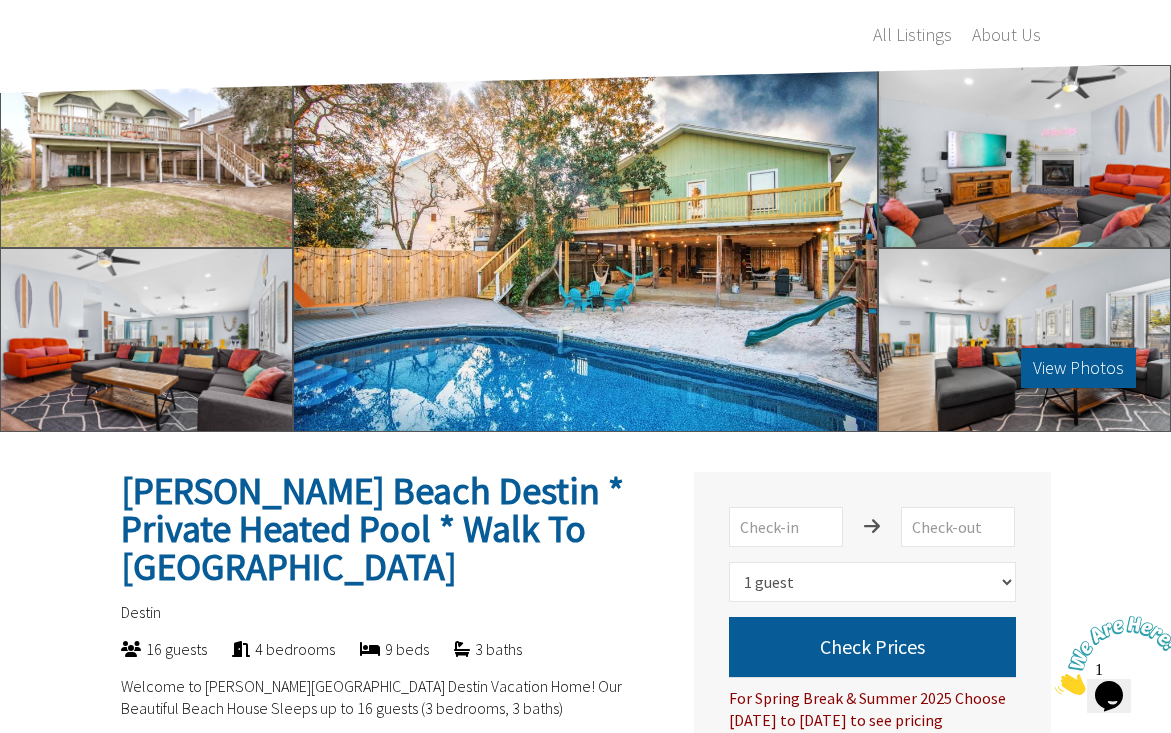 scroll, scrollTop: 0, scrollLeft: 0, axis: both 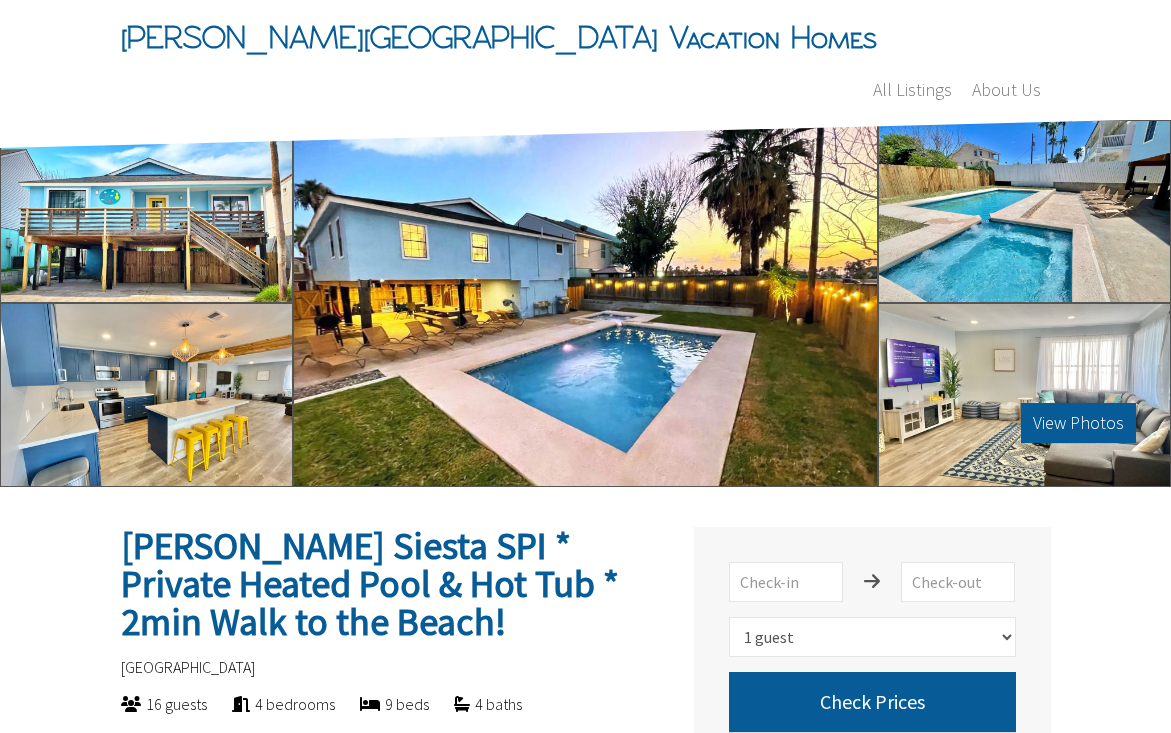 select on "1" 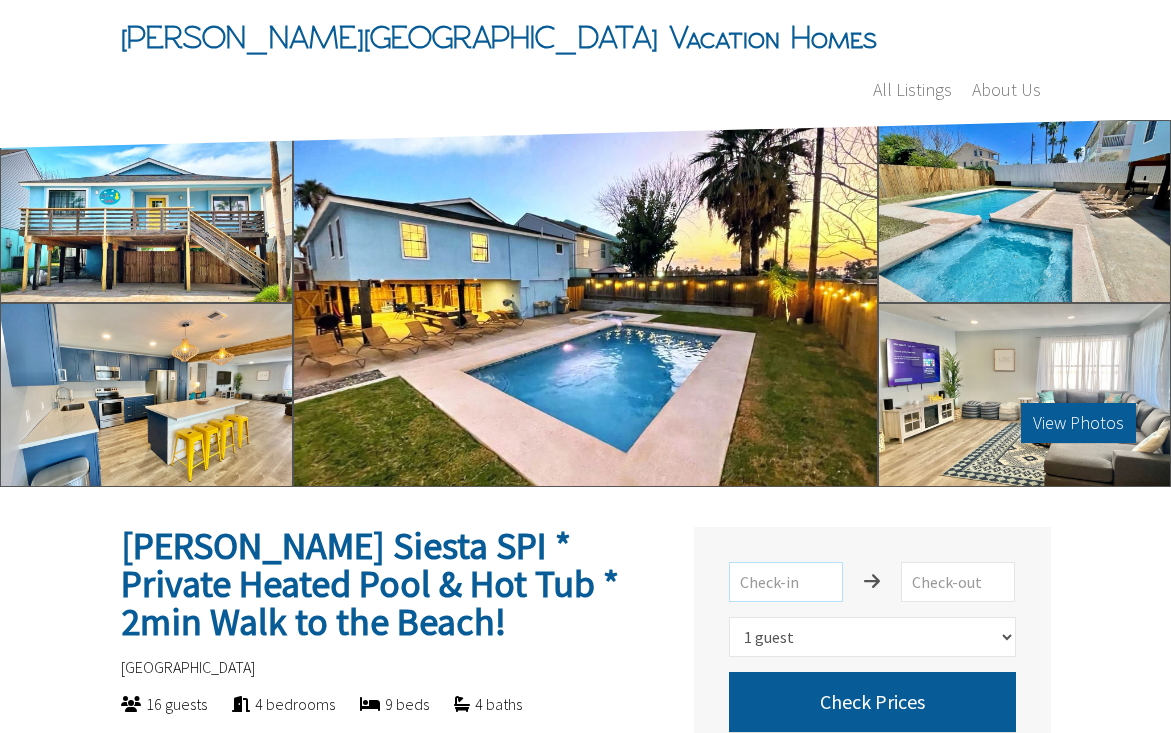 click at bounding box center [786, 582] 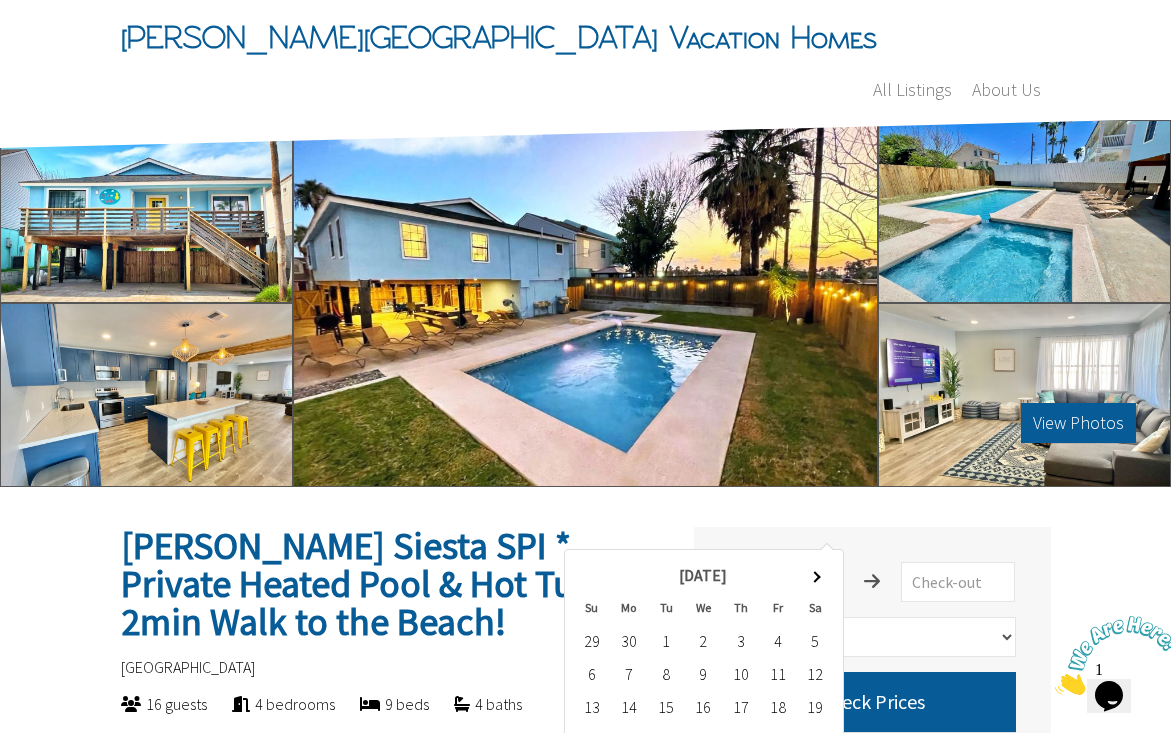 scroll, scrollTop: 0, scrollLeft: 0, axis: both 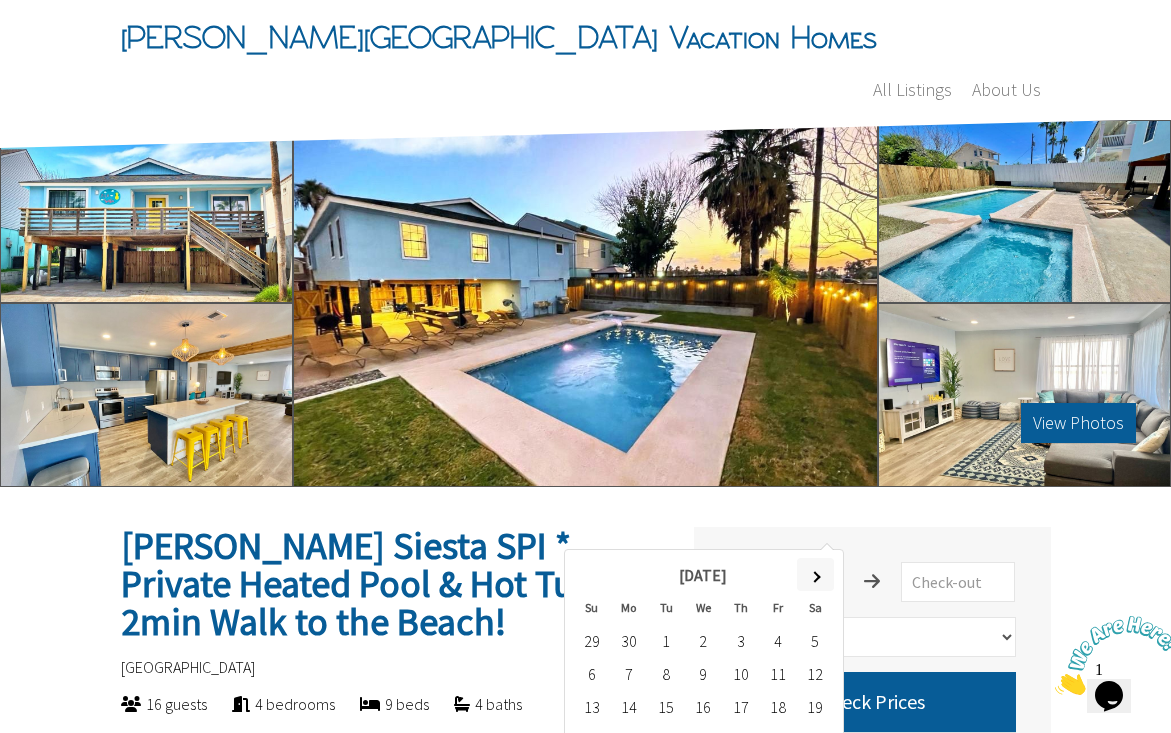 click at bounding box center [815, 574] 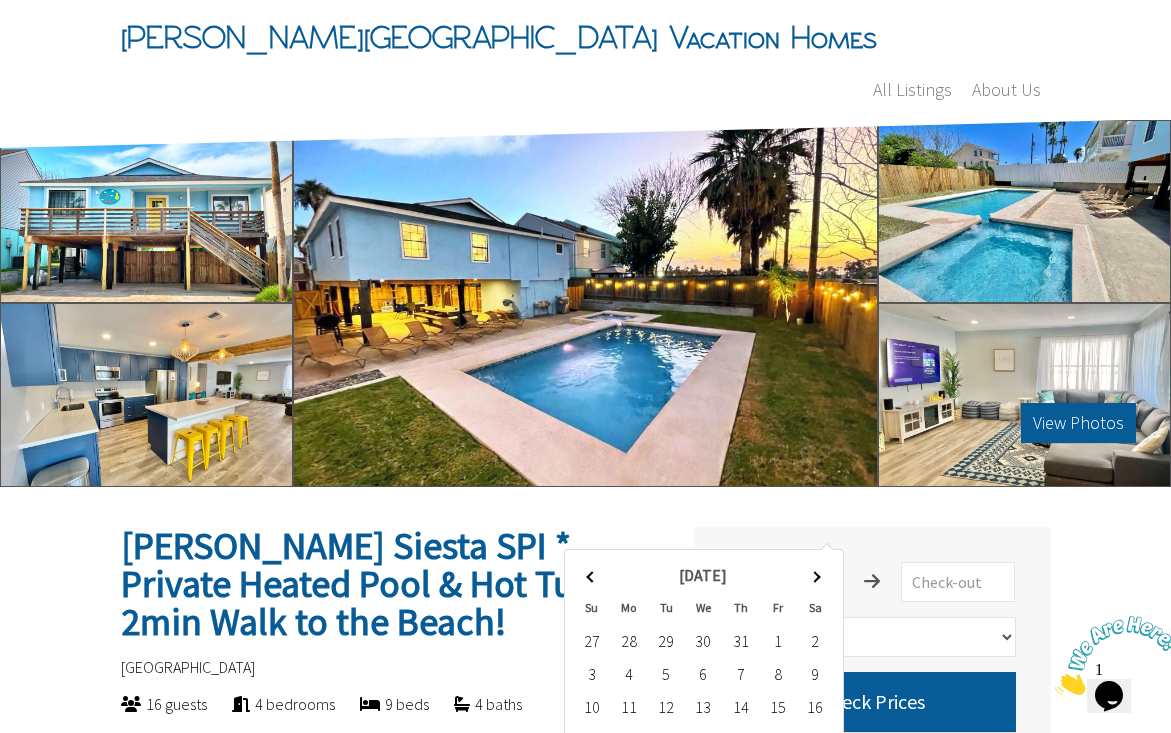click at bounding box center (815, 574) 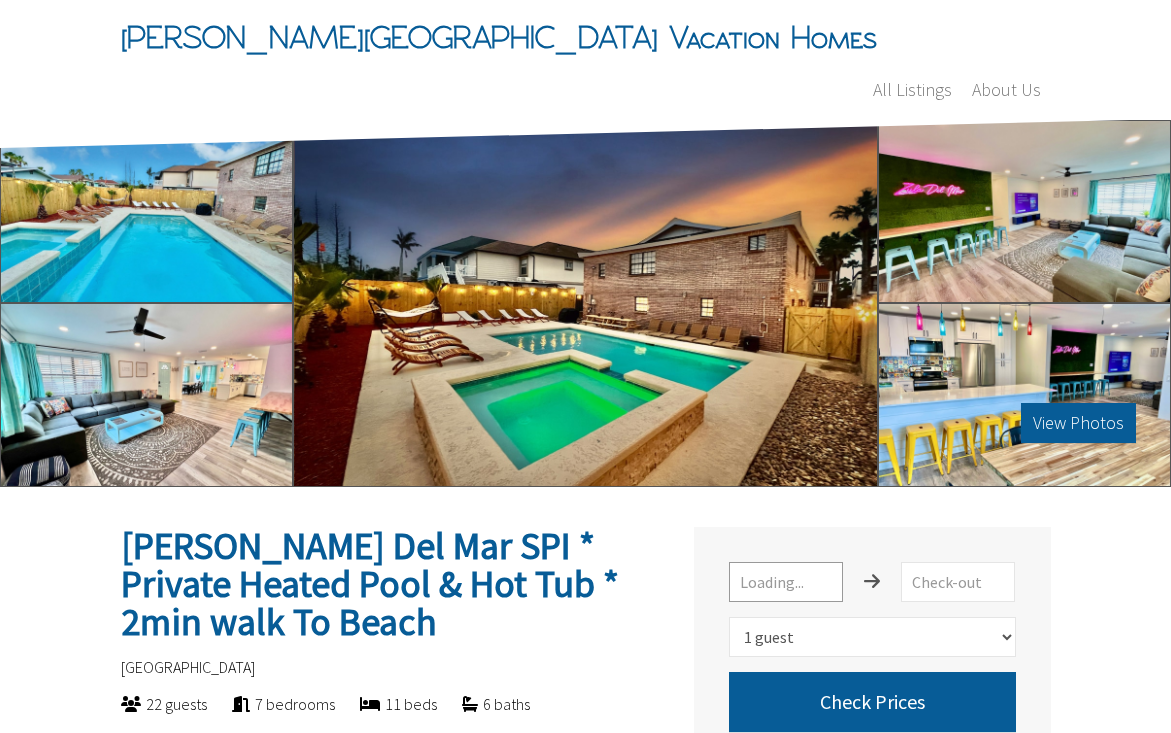 select on "1" 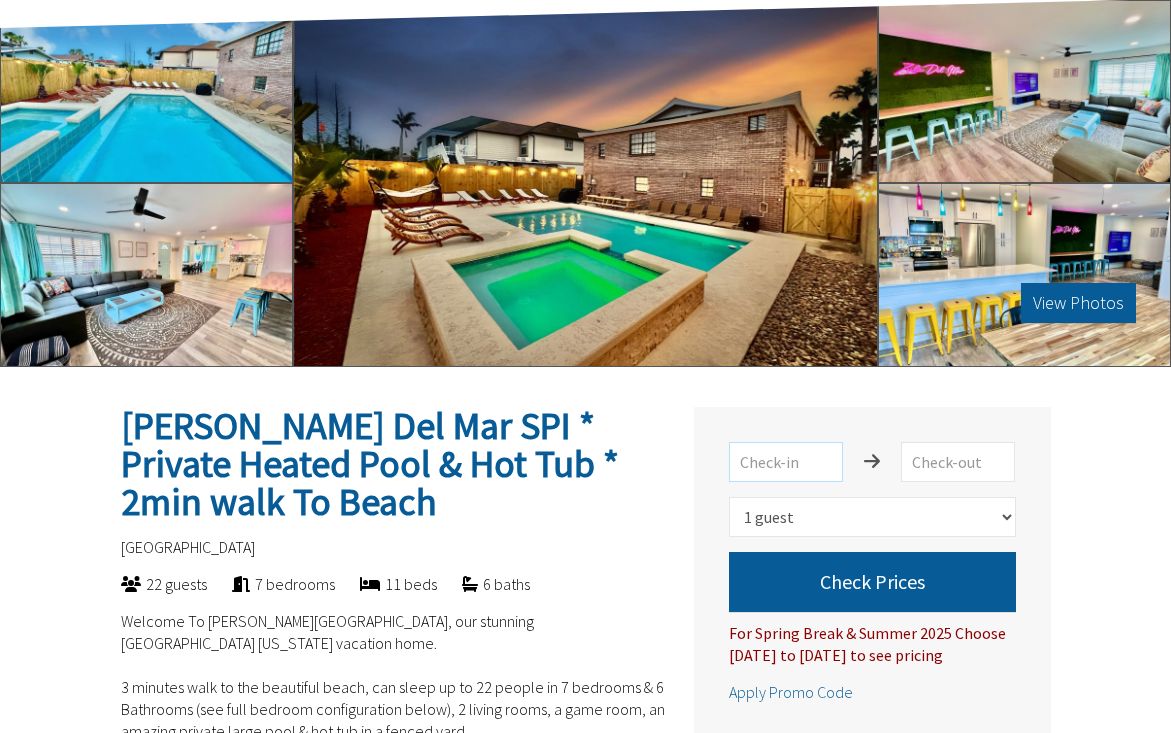 scroll, scrollTop: 129, scrollLeft: 0, axis: vertical 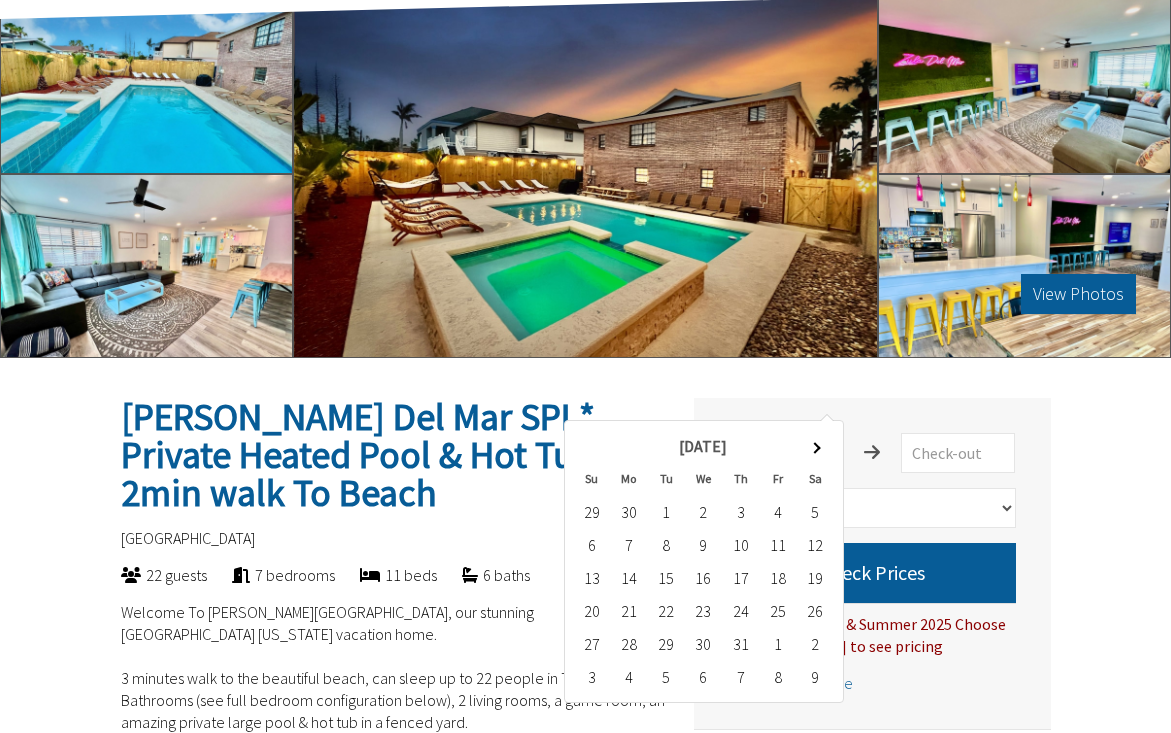 click at bounding box center [786, 453] 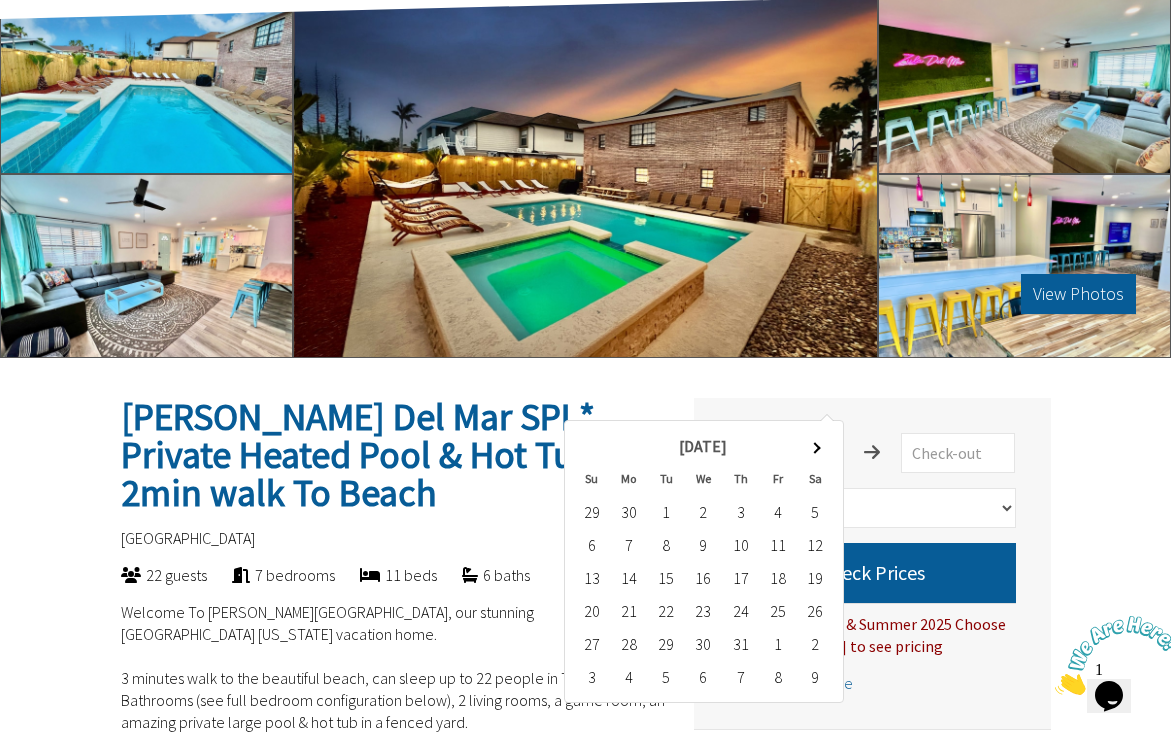 scroll, scrollTop: 0, scrollLeft: 0, axis: both 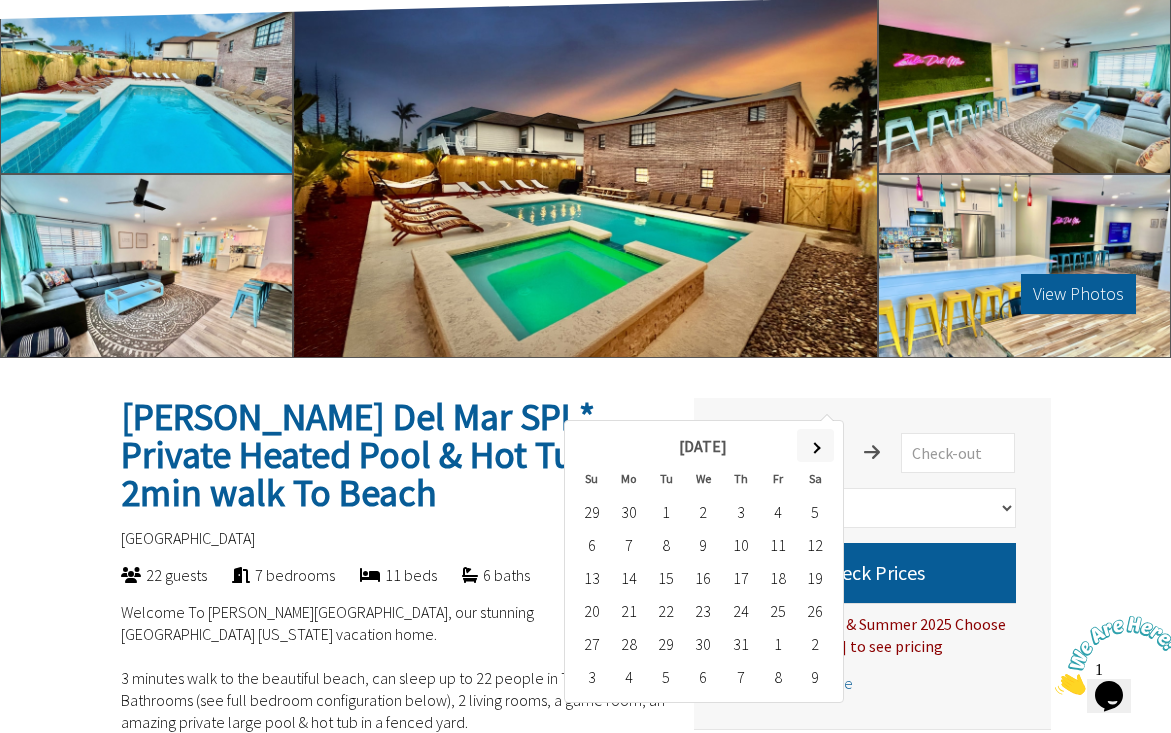 click at bounding box center (815, 445) 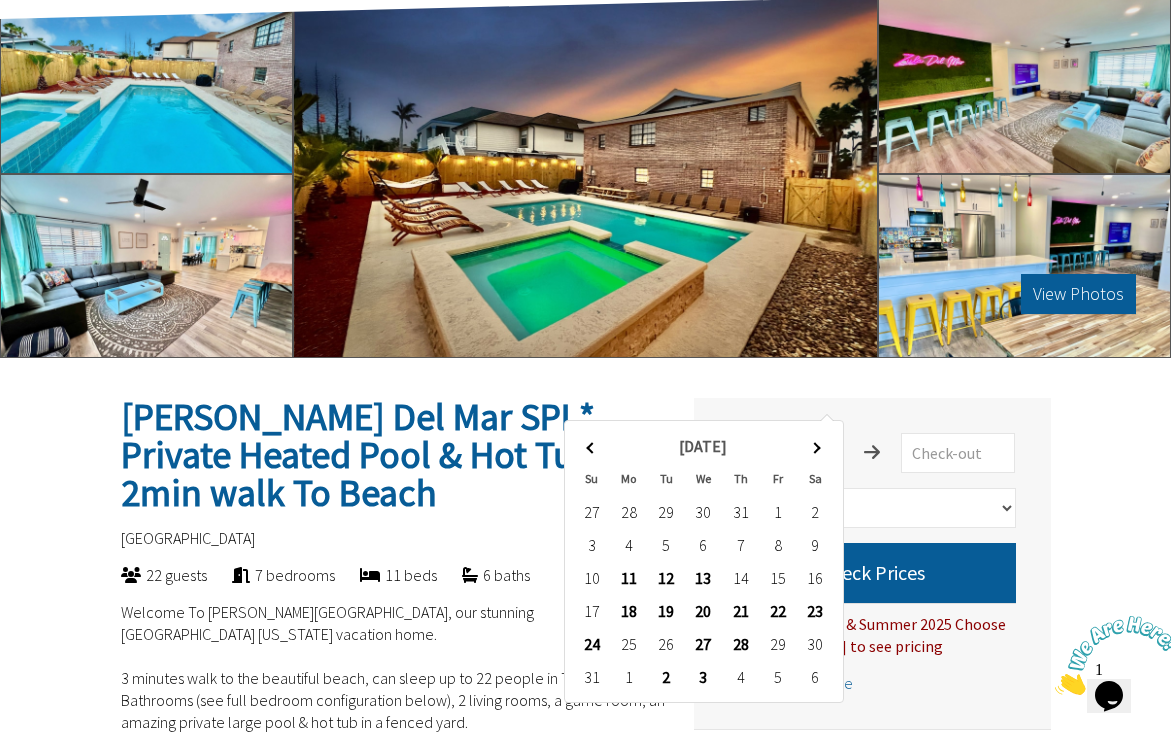click at bounding box center [815, 445] 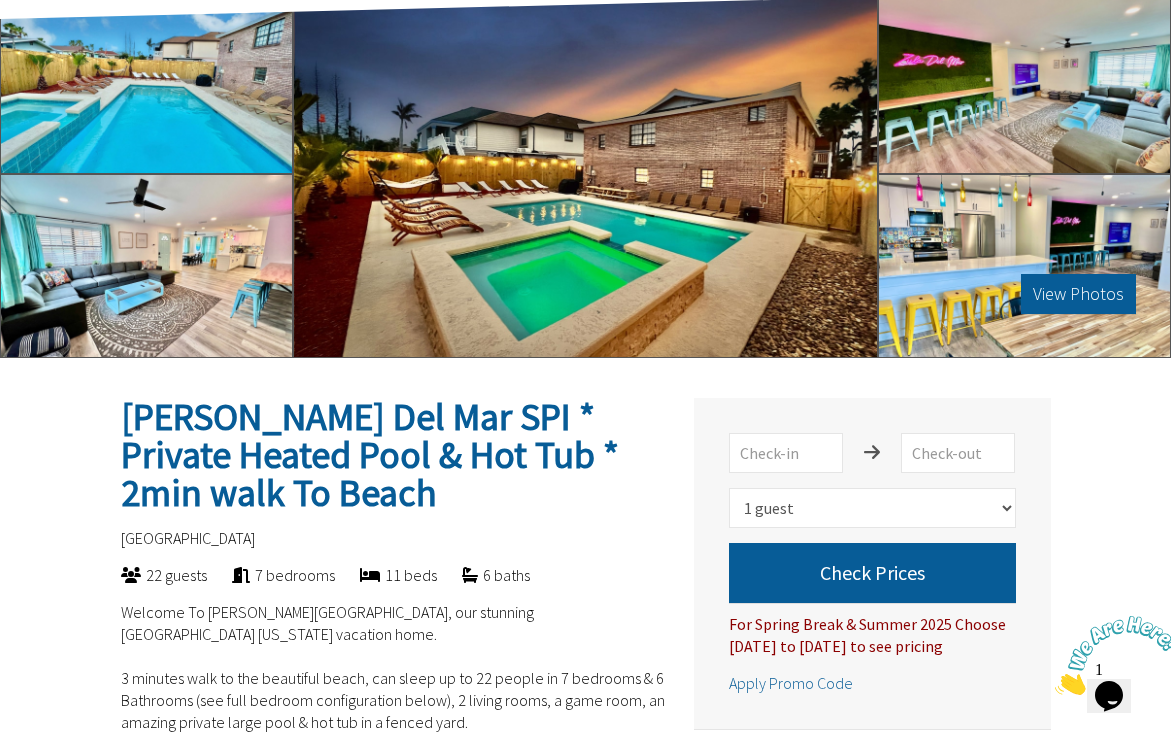 click on "[PERSON_NAME] Del Mar SPI * Private Heated Pool & Hot Tub * 2min walk To Beach
[GEOGRAPHIC_DATA]
22 guests
7 bedrooms
11 beds
6 baths
Welcome To [PERSON_NAME][GEOGRAPHIC_DATA], our stunning [GEOGRAPHIC_DATA] [US_STATE] vacation home.
3 minutes walk to the beautiful beach, can sleep up to 22 people in 7 bedrooms & 6 Bathrooms (see full bedroom configuration below), 2 living rooms, a game room, an amazing private large pool & hot tub in a fenced yard.
Address: [STREET_ADDRESS][US_STATE]
We provide everything you need to enjoy your Vacation!
Pets welcome with a fee, Under 25 require additional deposit. See Info Below
Check Out [PERSON_NAME] Del Mar Video Tour. More info below.
Cancel for a full refund for any reason up to 30 days prior to check in * * 3% credit card processing fee is non refundable
Amenities
POOL IRON ESSENTIALS GARDEN OR BACKYARD ALFRESCO SHOWER
SMOKE DETECTOR STOVE DRYER PORTABLE FANS" at bounding box center [395, 967] 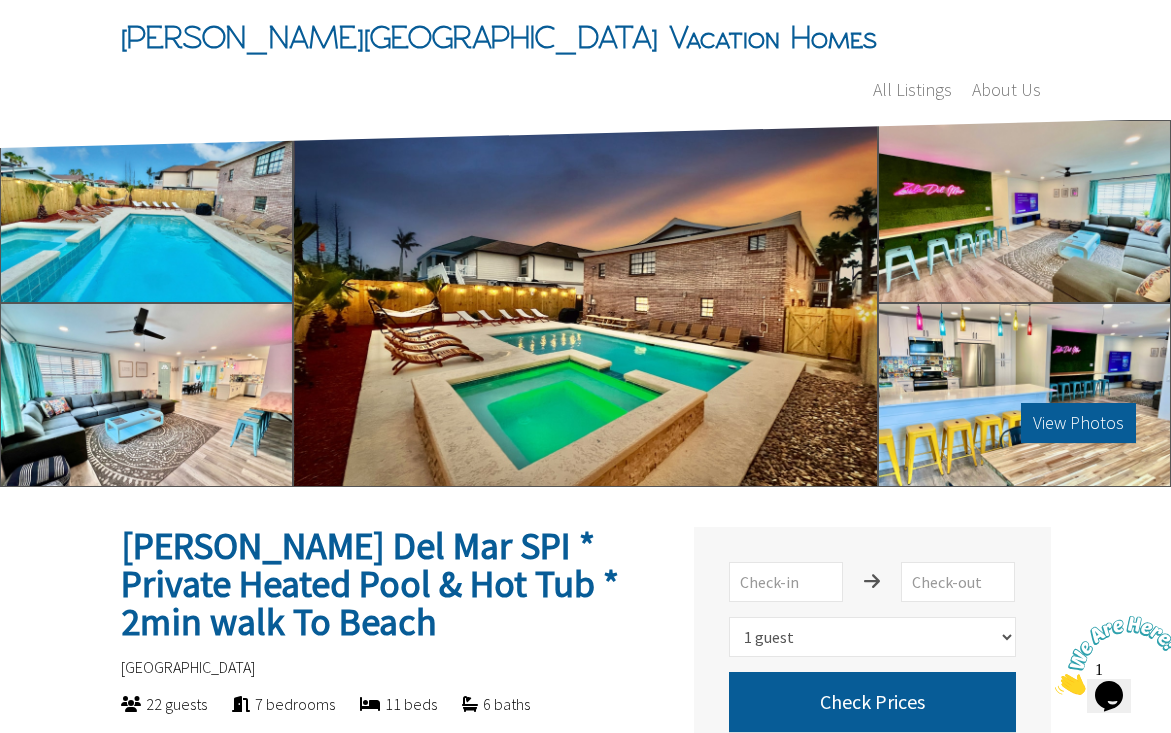 scroll, scrollTop: 0, scrollLeft: 0, axis: both 